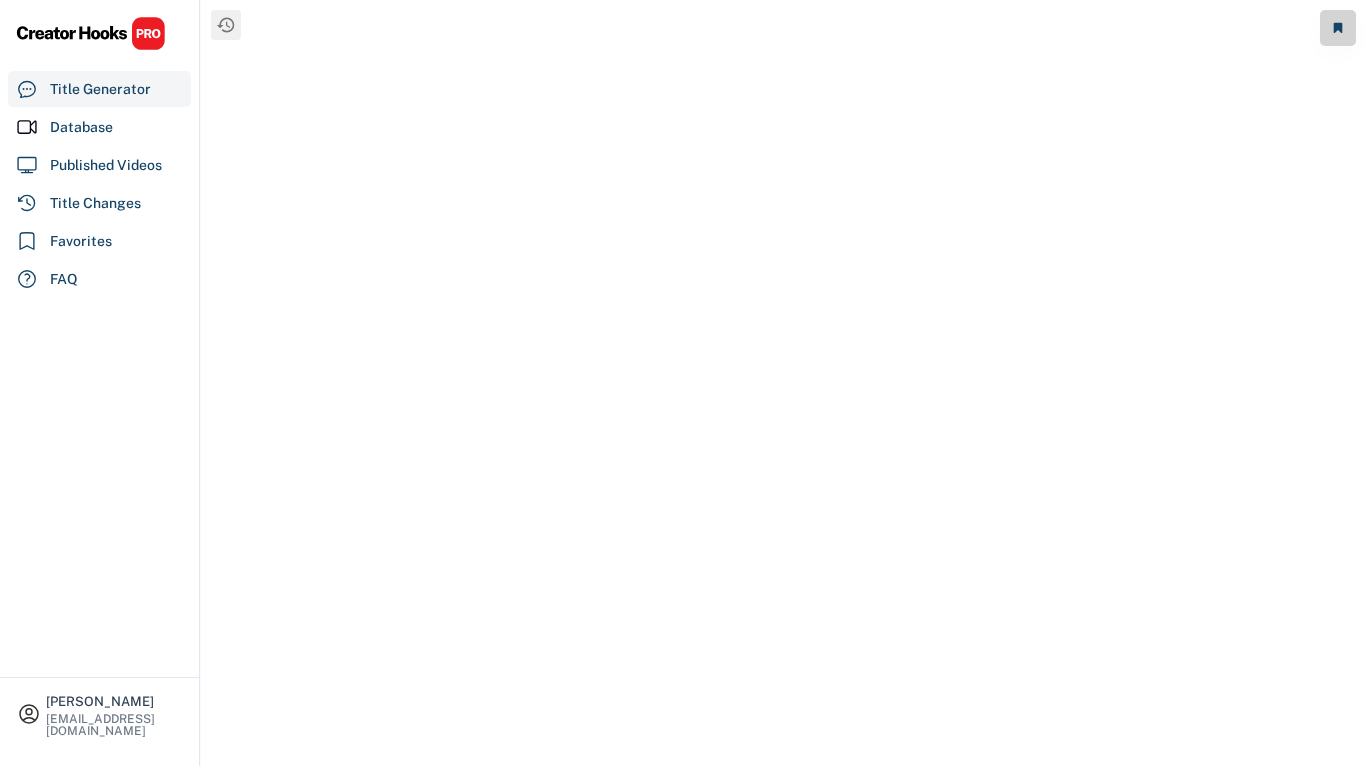 scroll, scrollTop: 0, scrollLeft: 0, axis: both 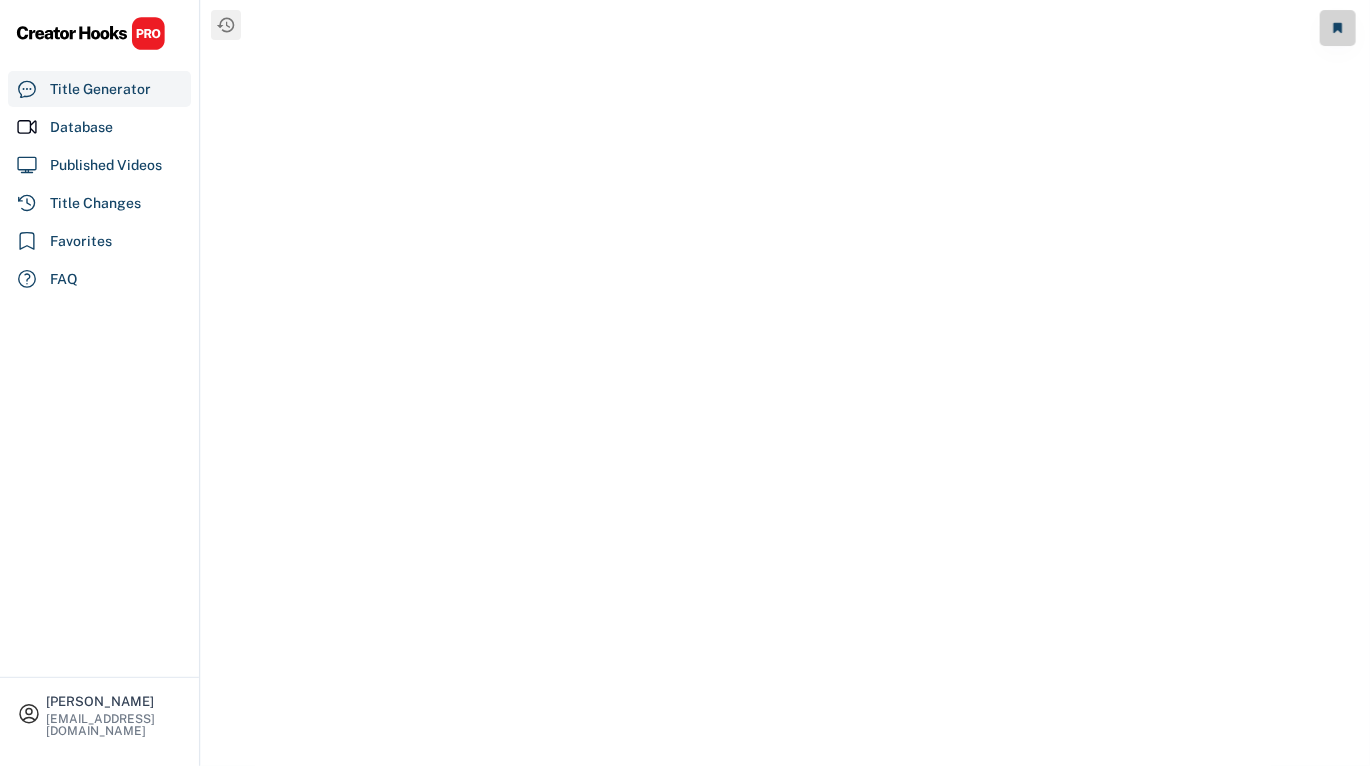 select on "**********" 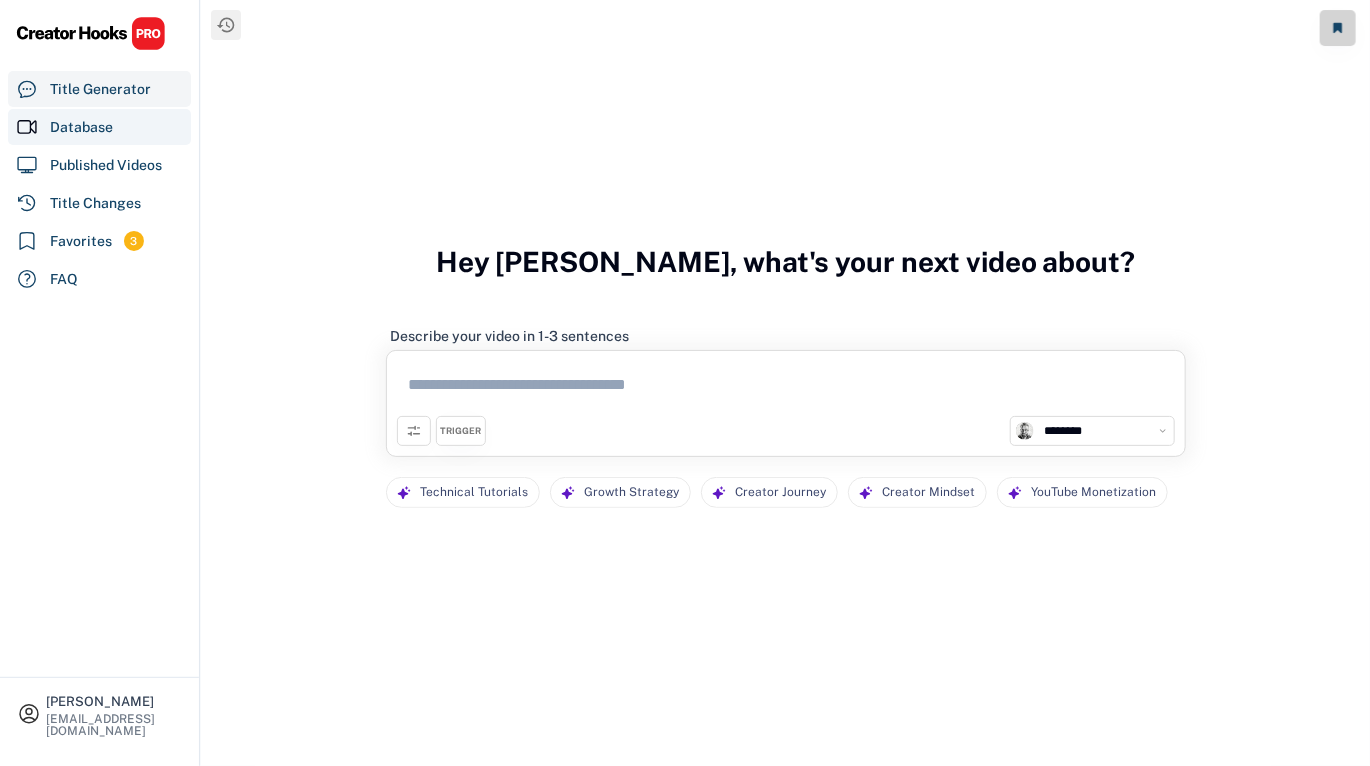 click on "Database" at bounding box center (81, 127) 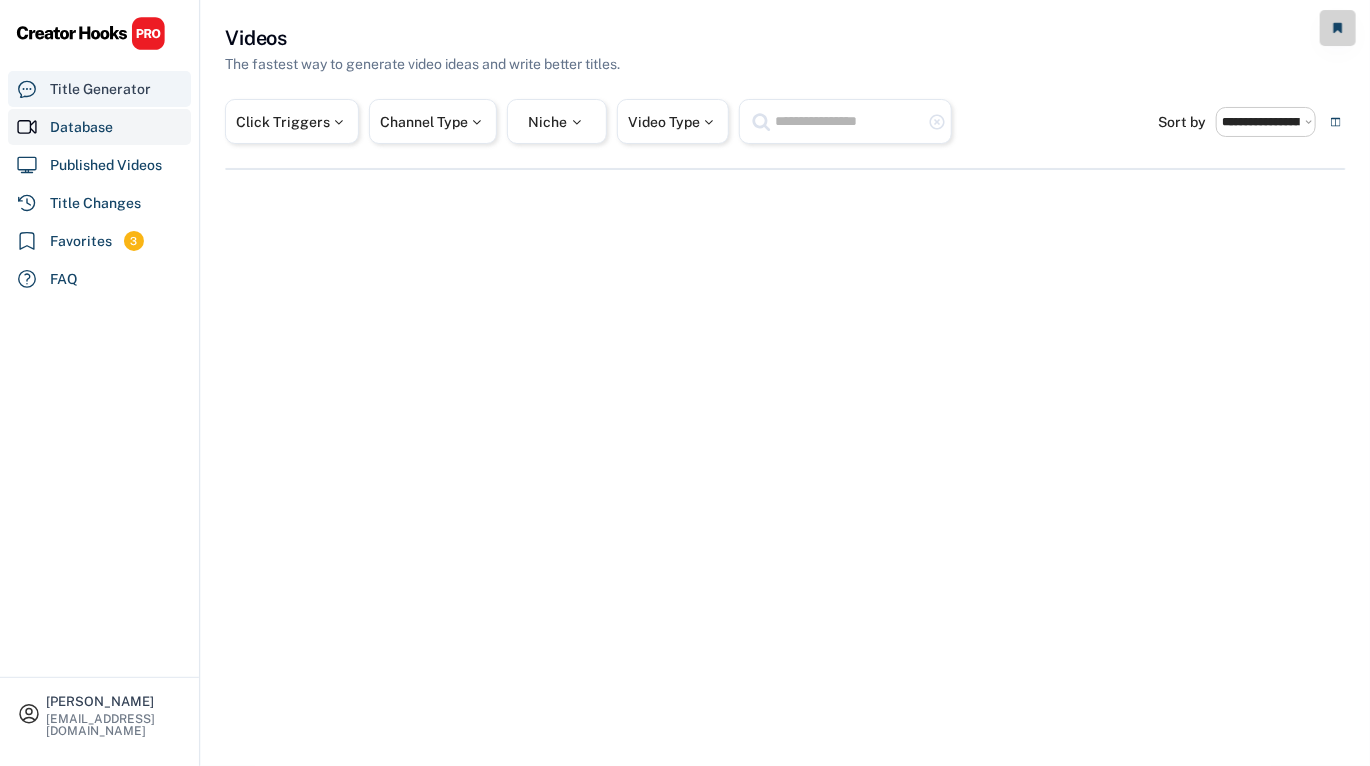 click on "Title Generator" at bounding box center [100, 89] 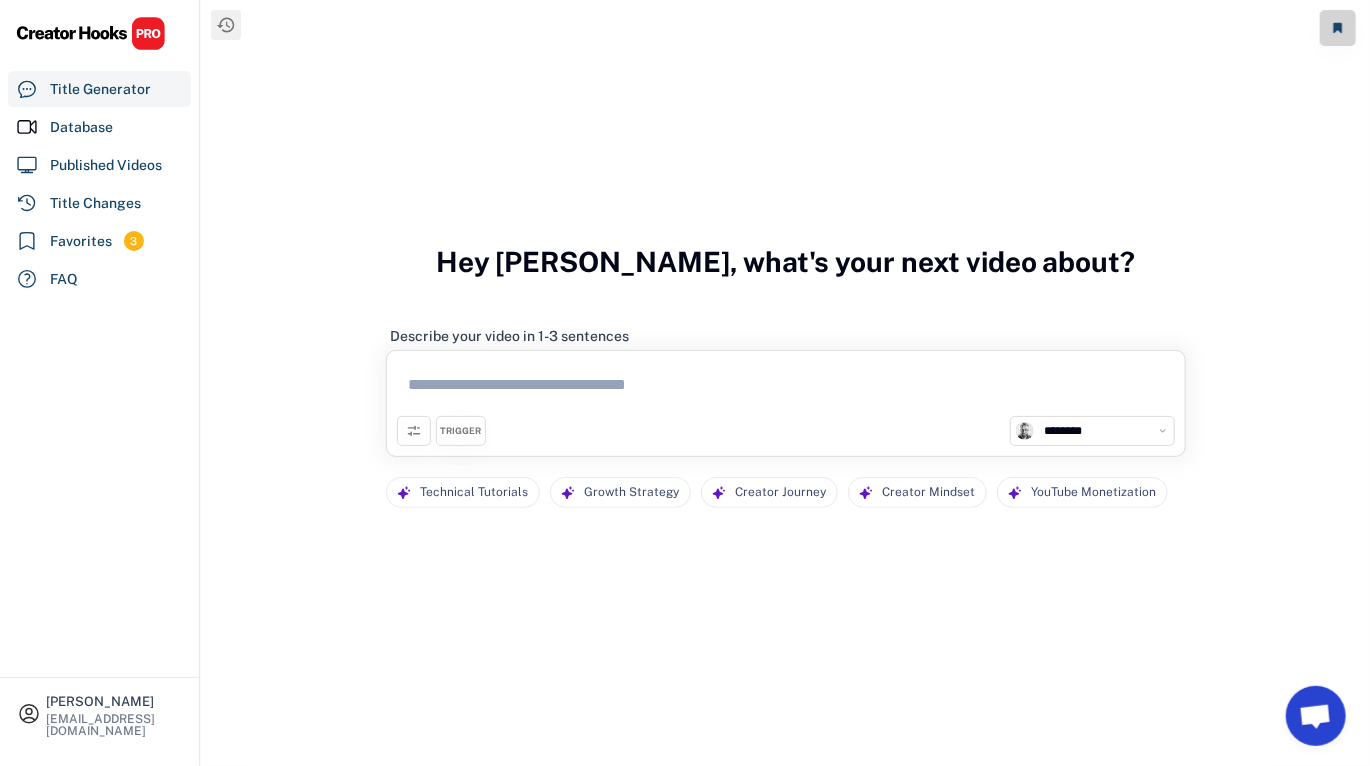 click at bounding box center (786, 388) 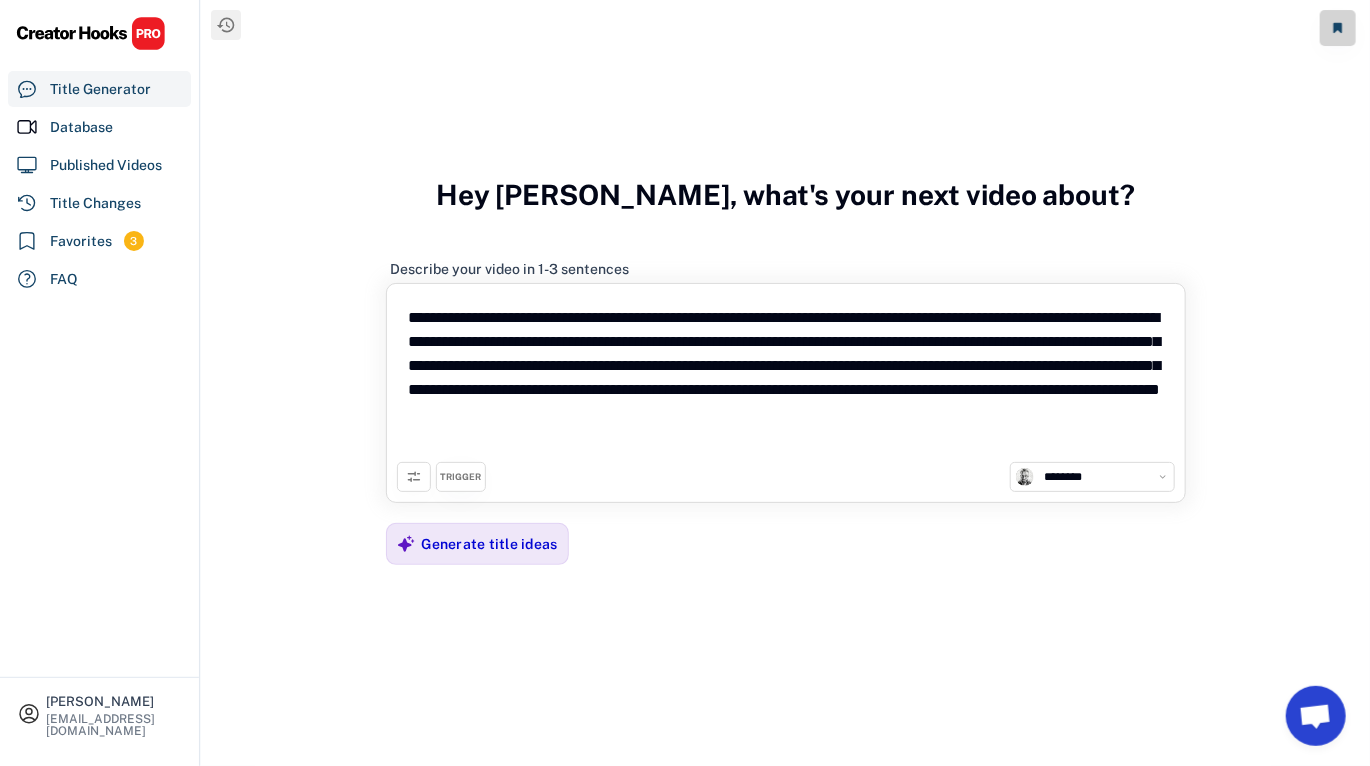 type on "**********" 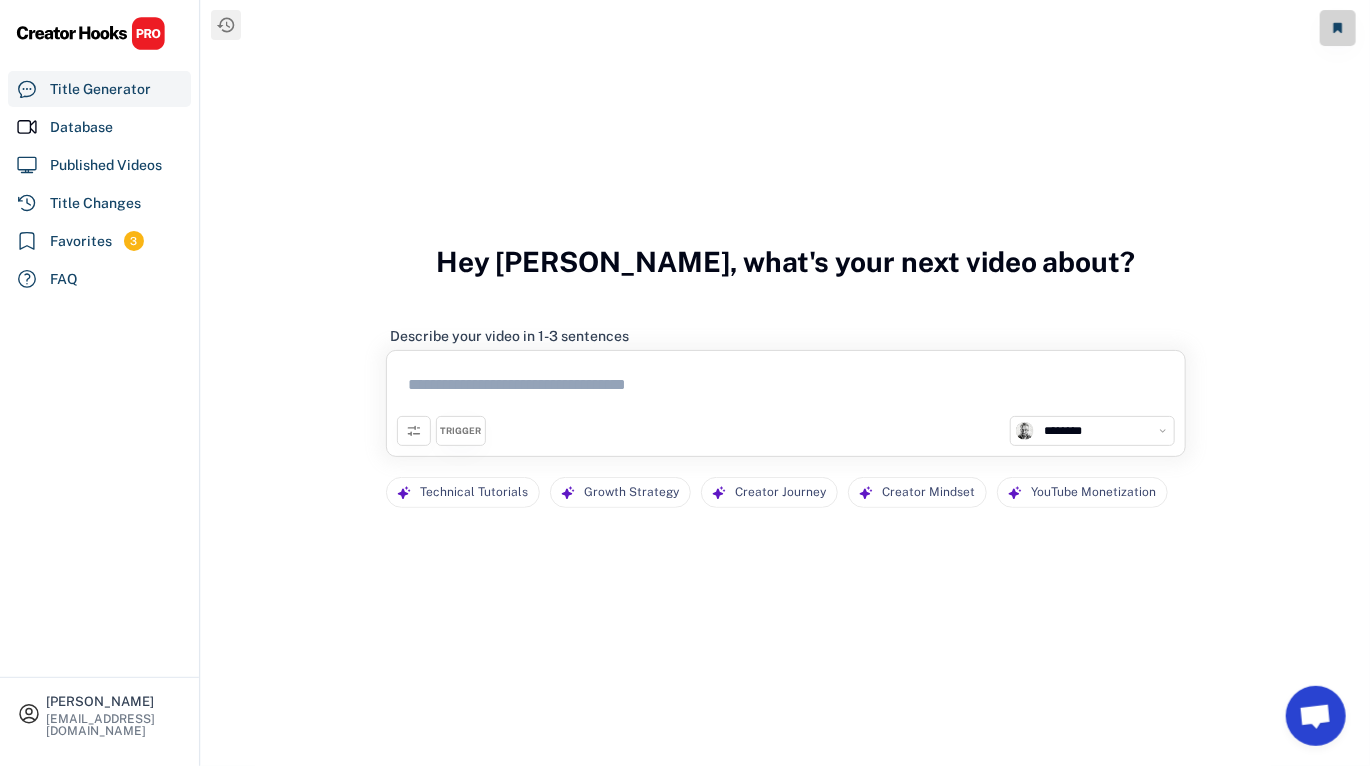 drag, startPoint x: 757, startPoint y: 352, endPoint x: 734, endPoint y: 369, distance: 28.600698 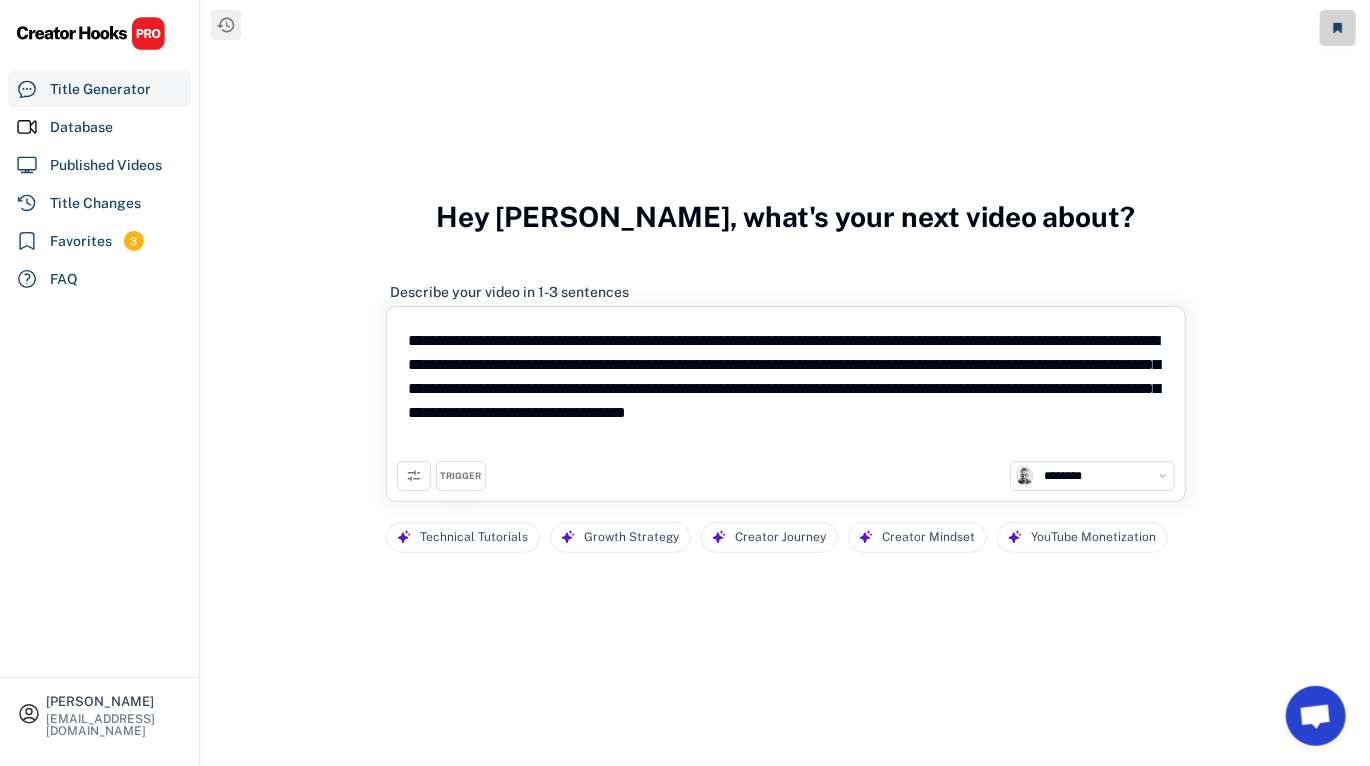 type on "**********" 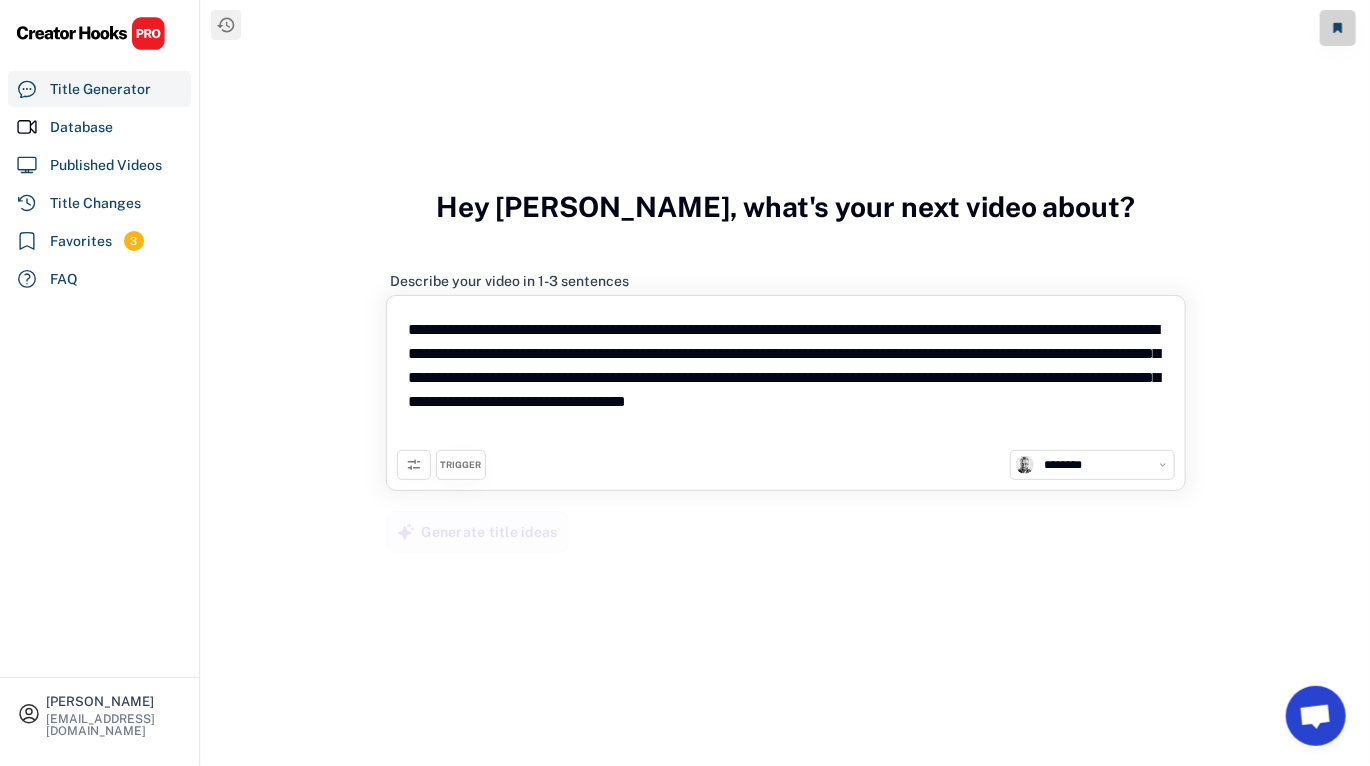 click on "**********" at bounding box center [786, 378] 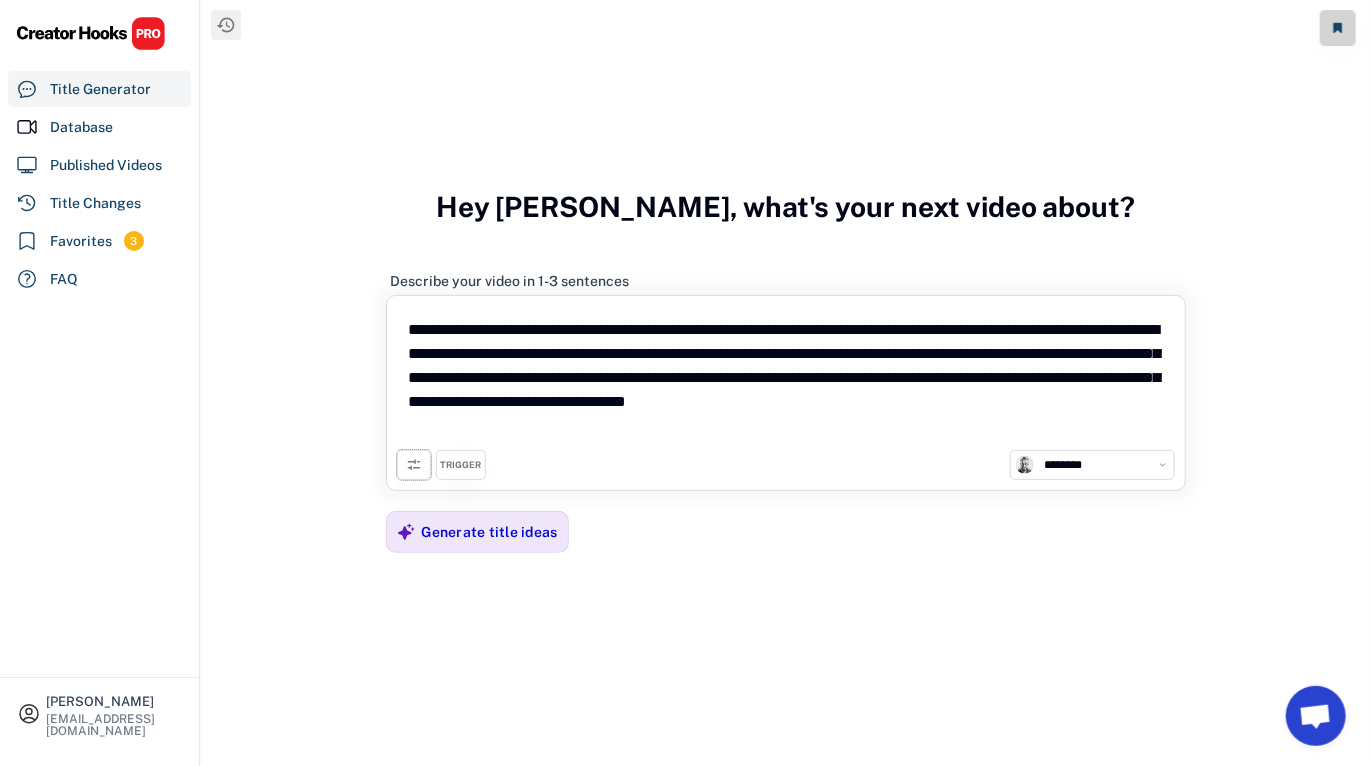 click at bounding box center [414, 465] 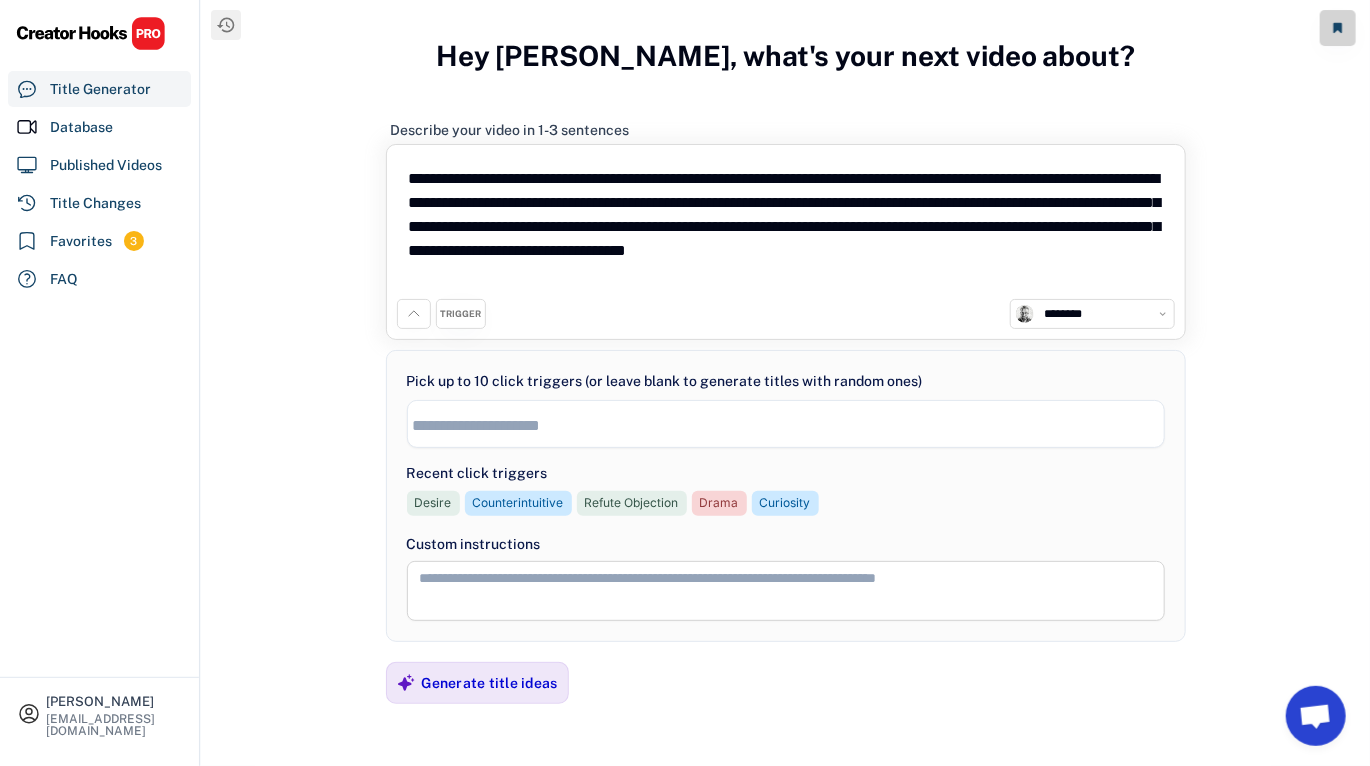 click at bounding box center [791, 425] 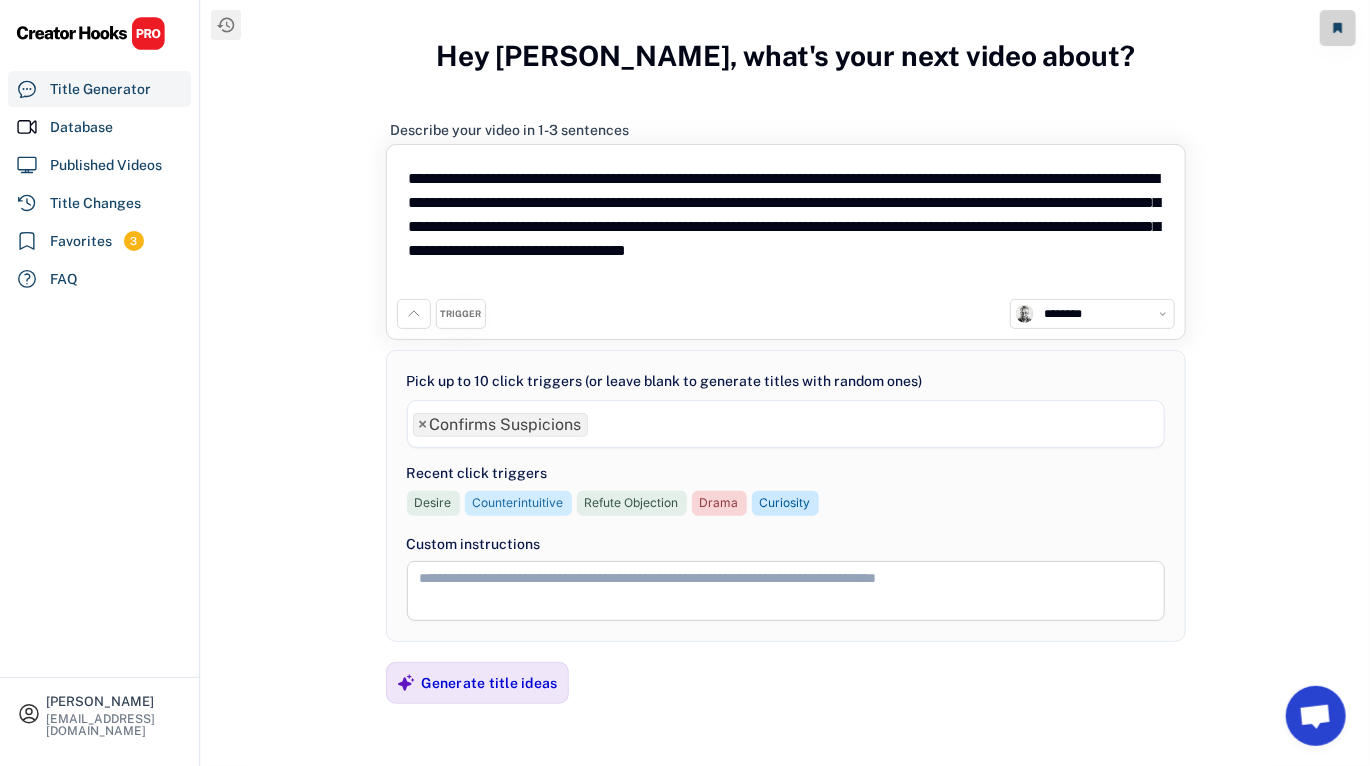 scroll, scrollTop: 34, scrollLeft: 0, axis: vertical 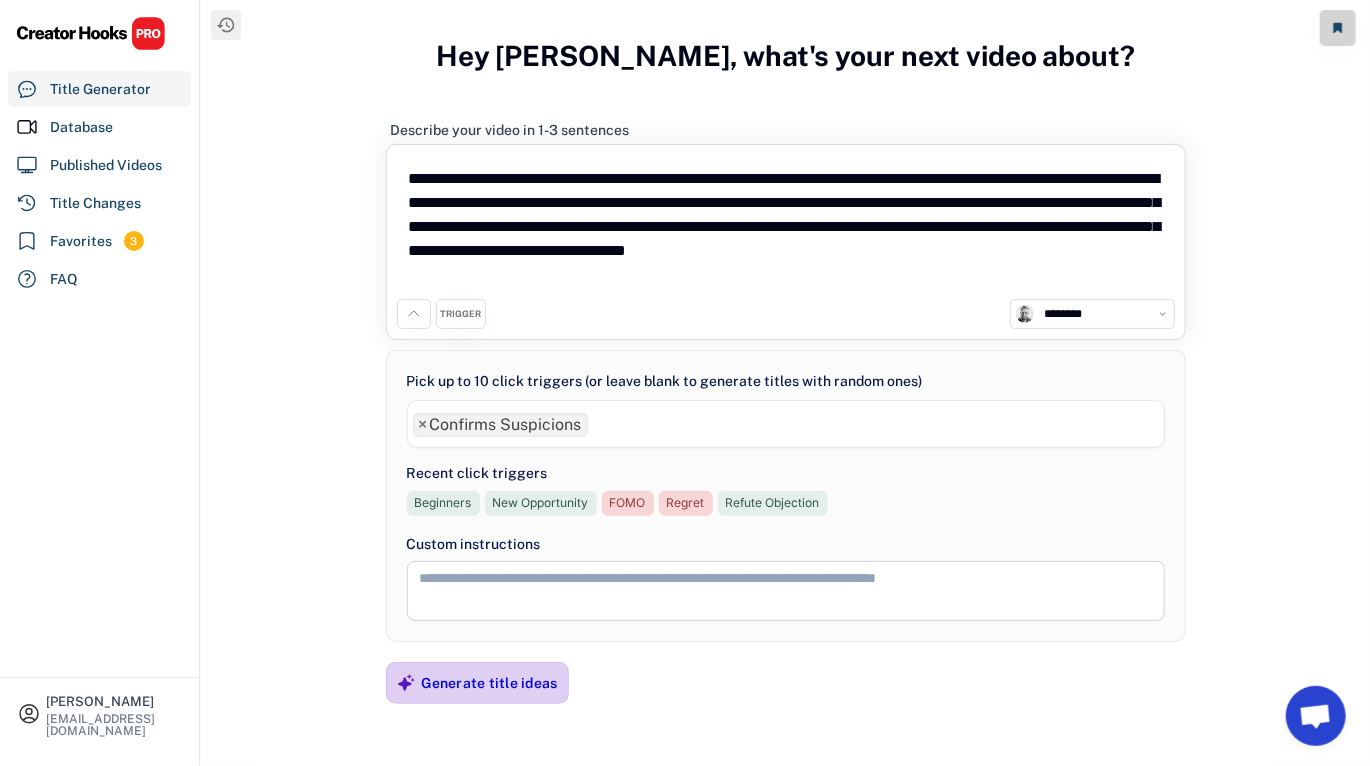 click on "Generate title ideas" at bounding box center (490, 683) 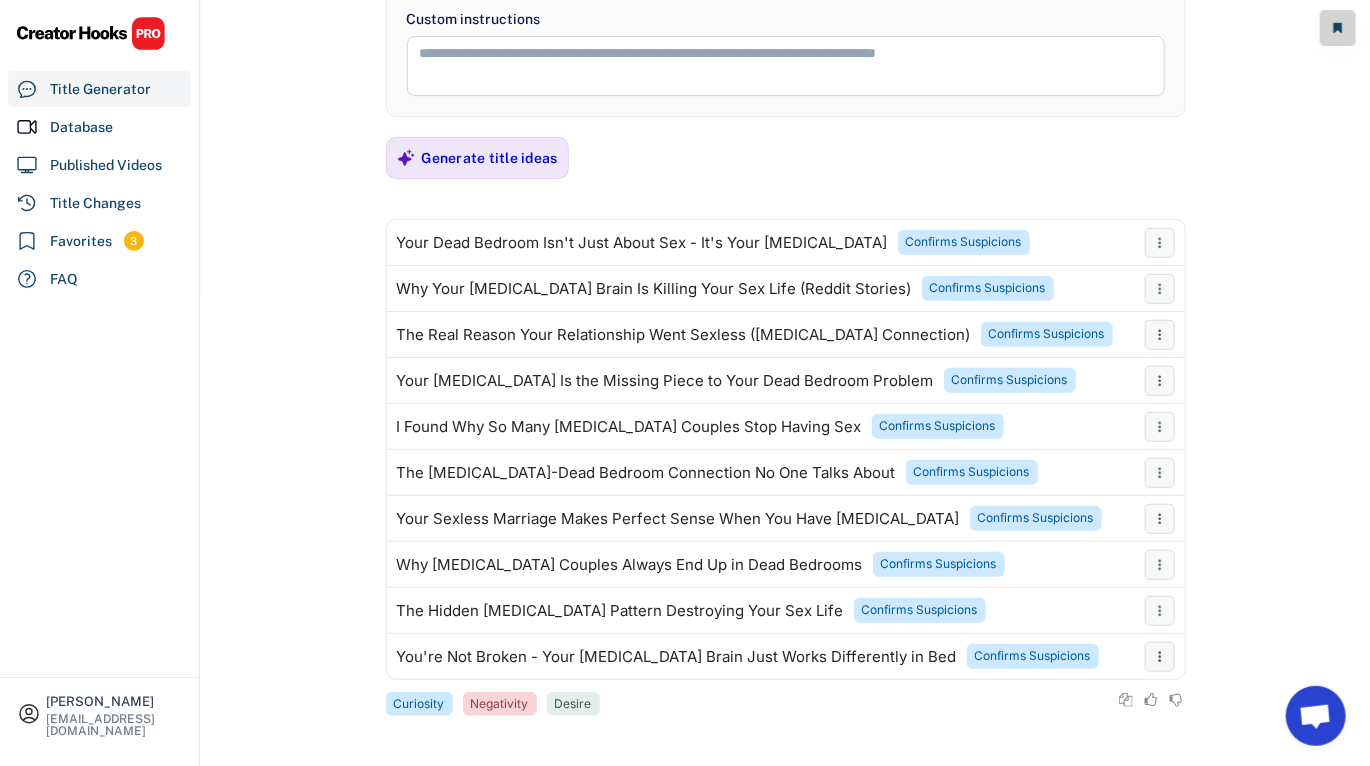 scroll, scrollTop: 0, scrollLeft: 0, axis: both 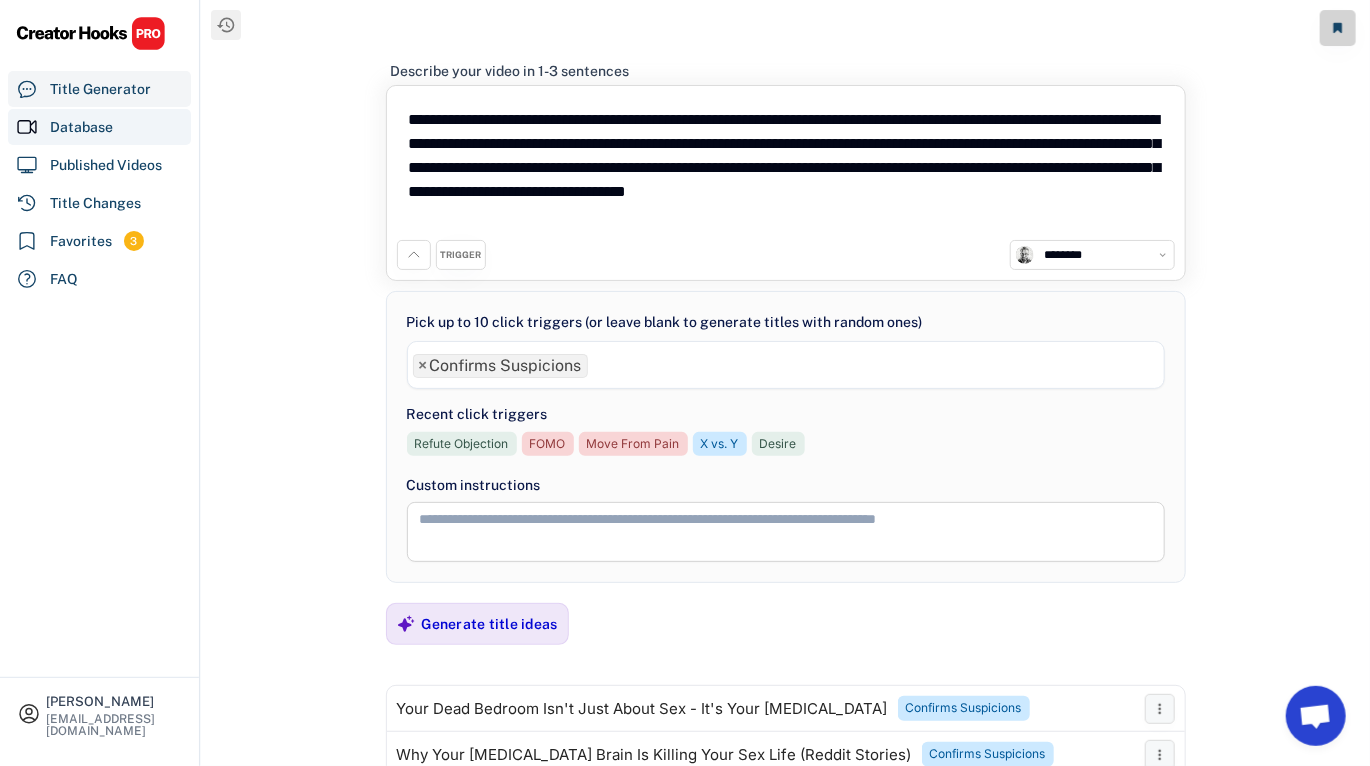click on "Database" at bounding box center (99, 127) 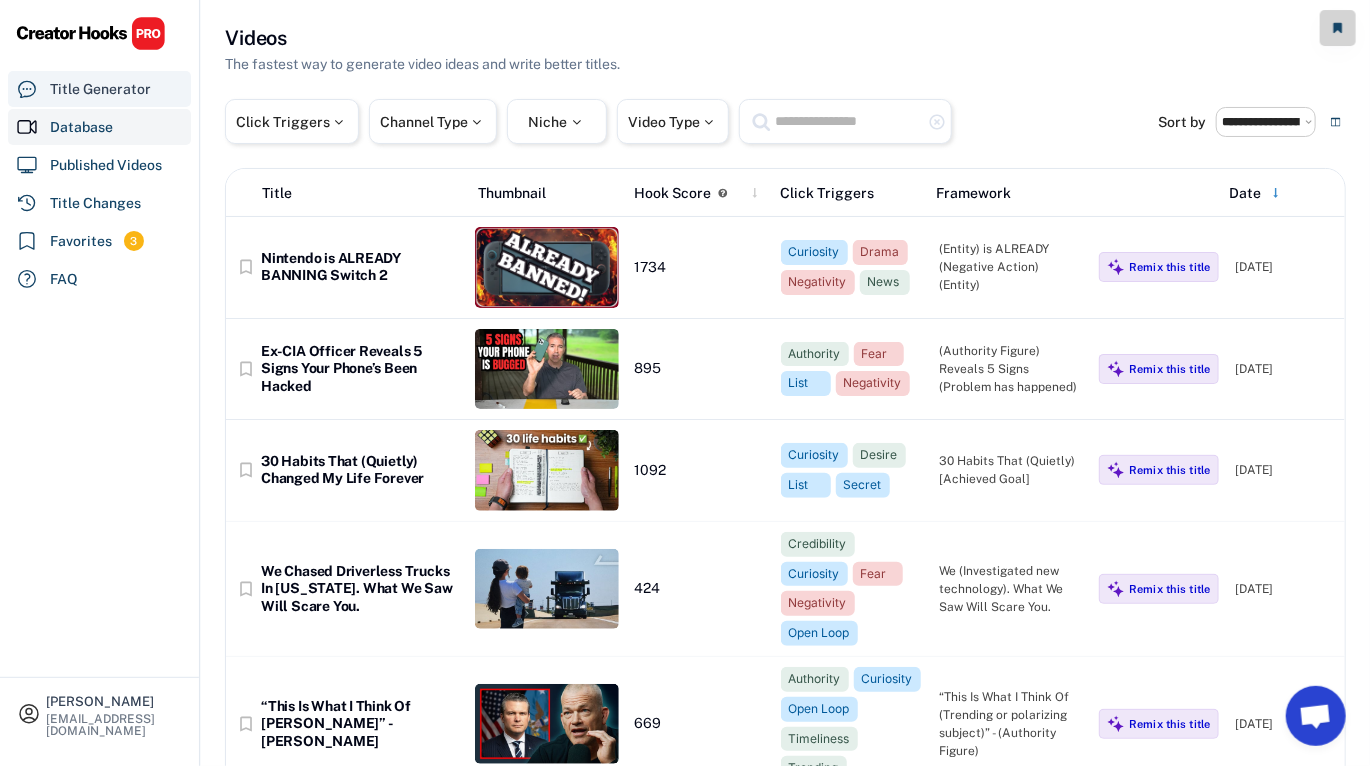 click on "Title Generator" at bounding box center [100, 89] 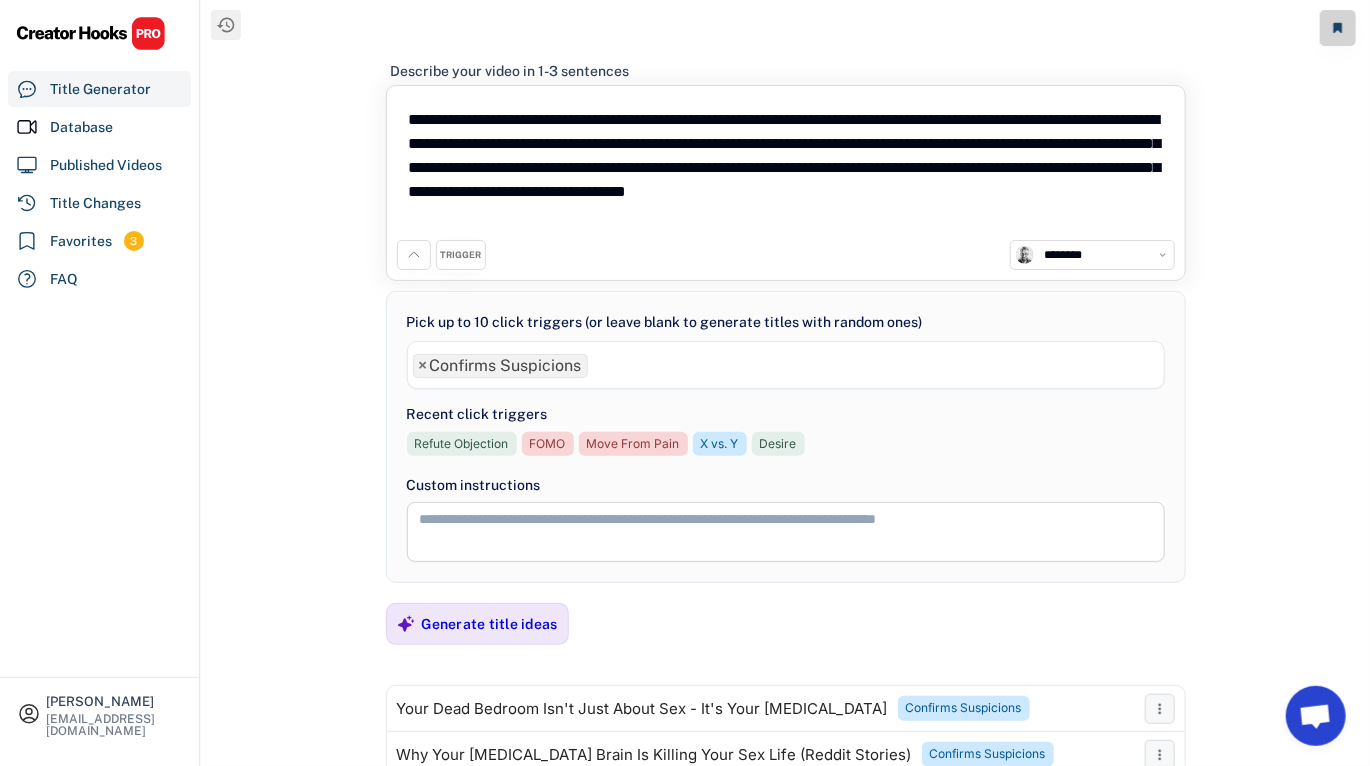click on "**********" at bounding box center [785, 383] 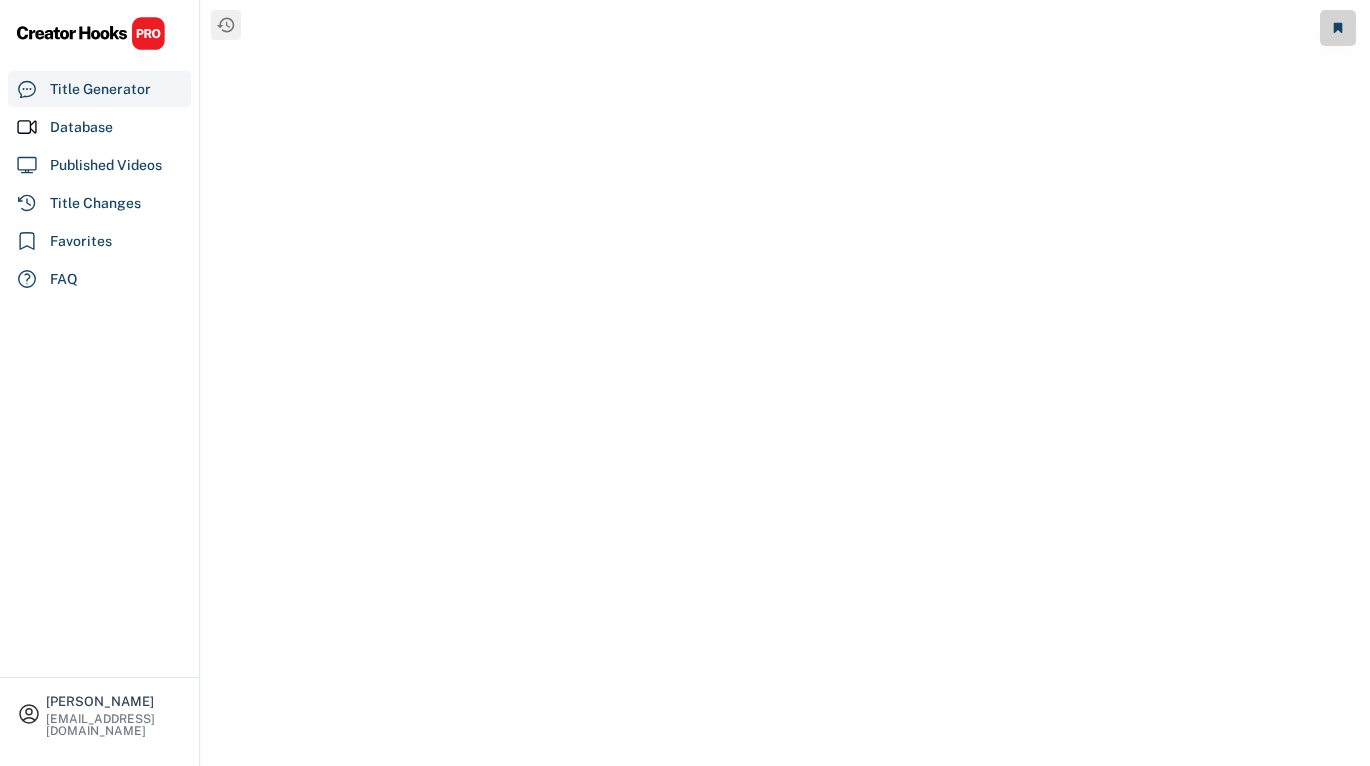 scroll, scrollTop: 0, scrollLeft: 0, axis: both 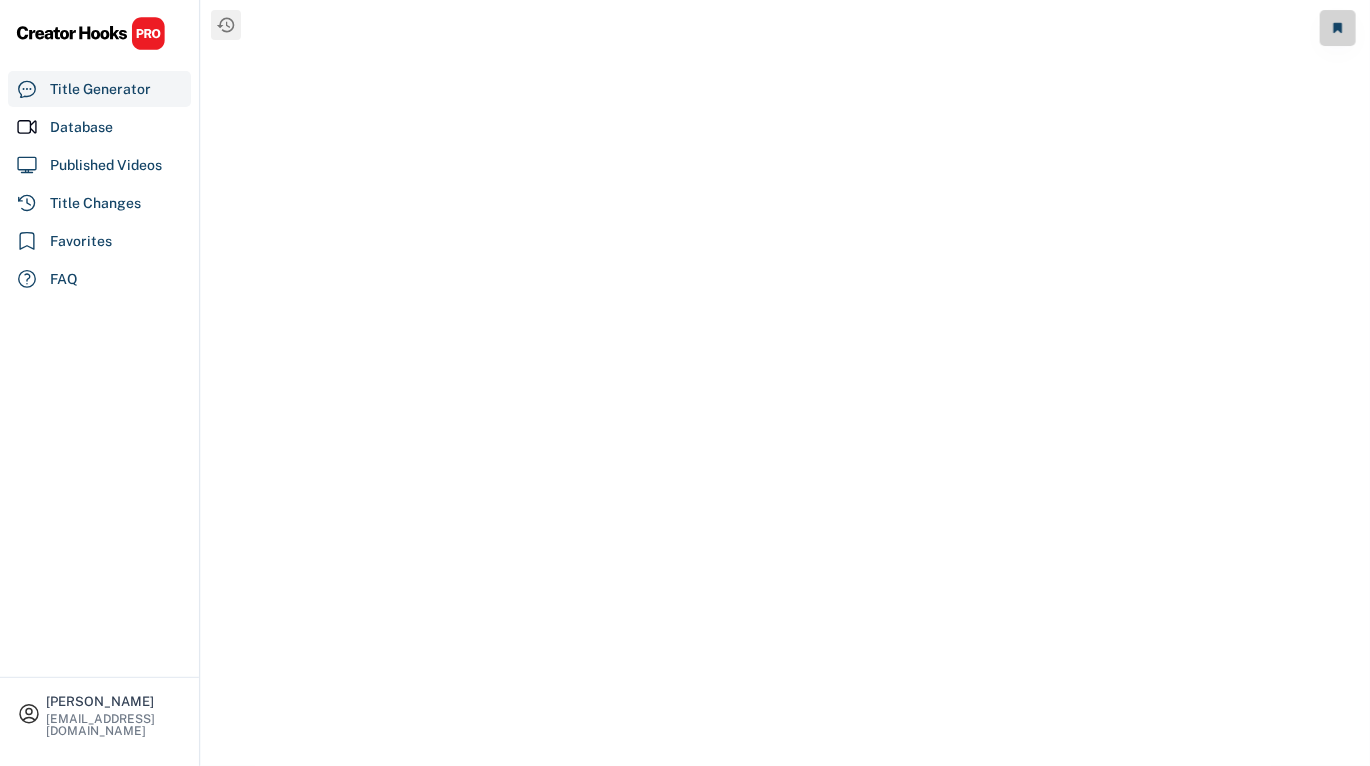 select on "**********" 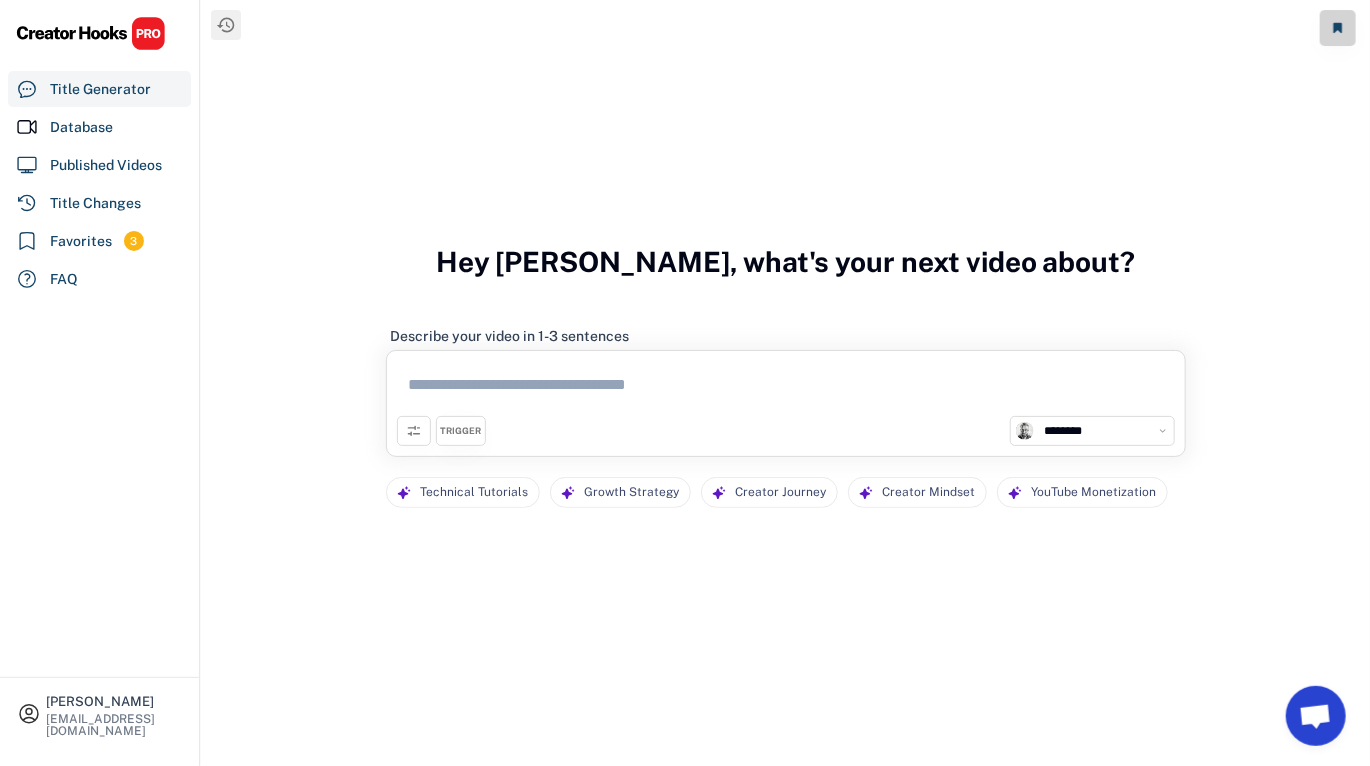click at bounding box center [786, 388] 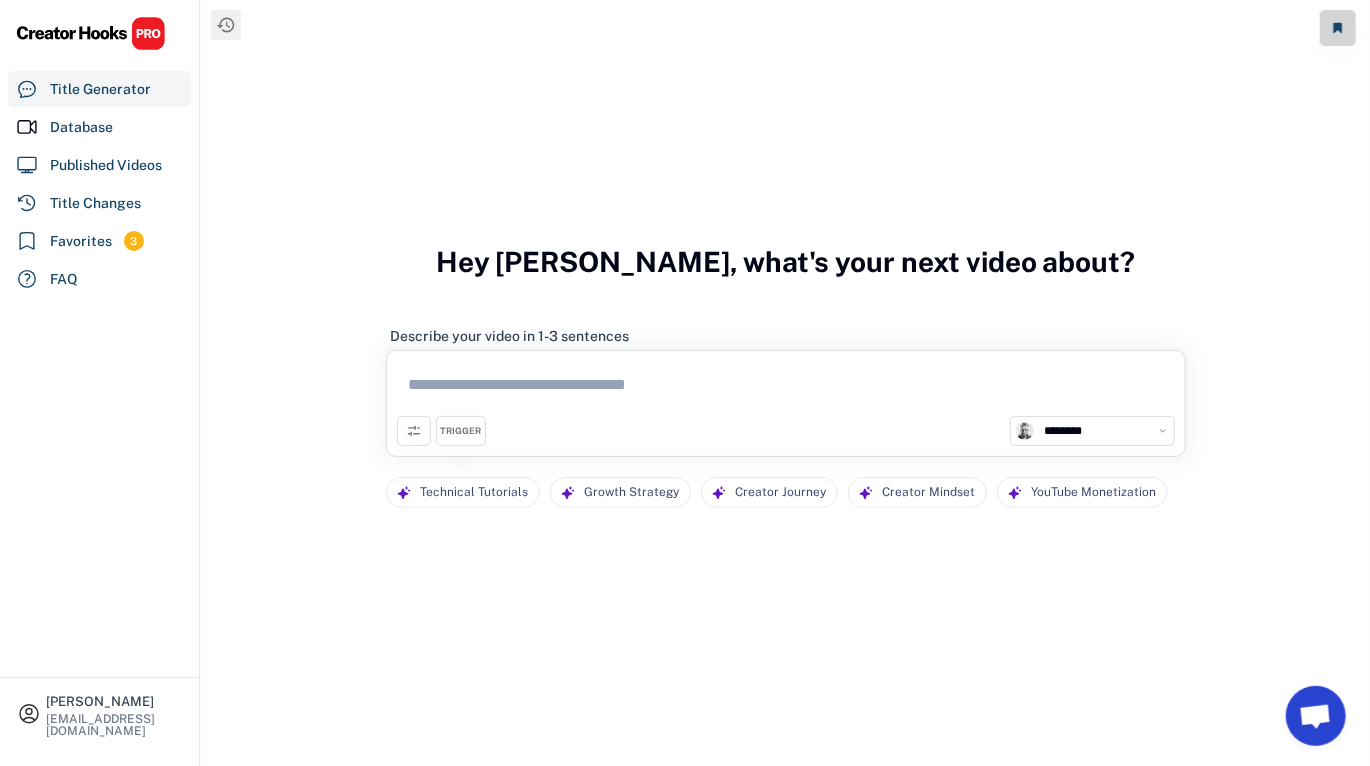 paste on "**********" 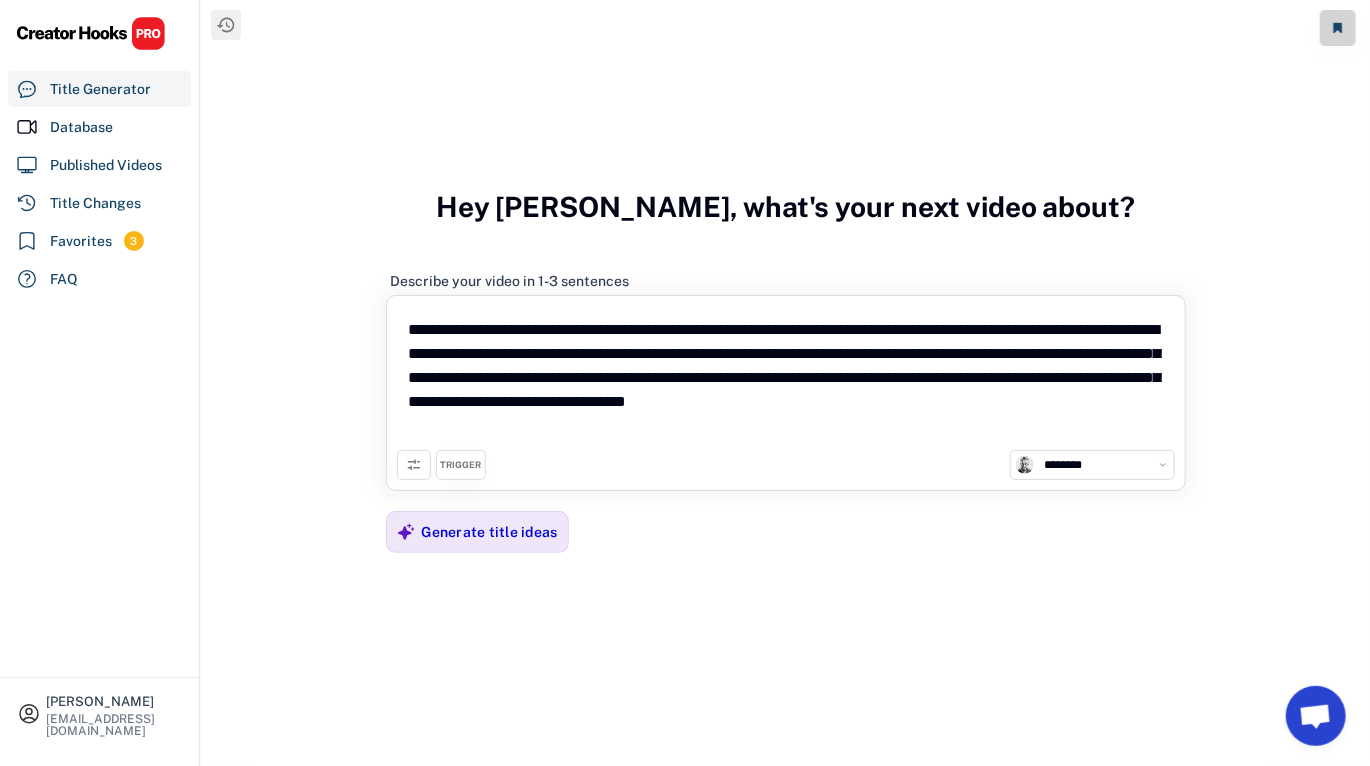 type on "**********" 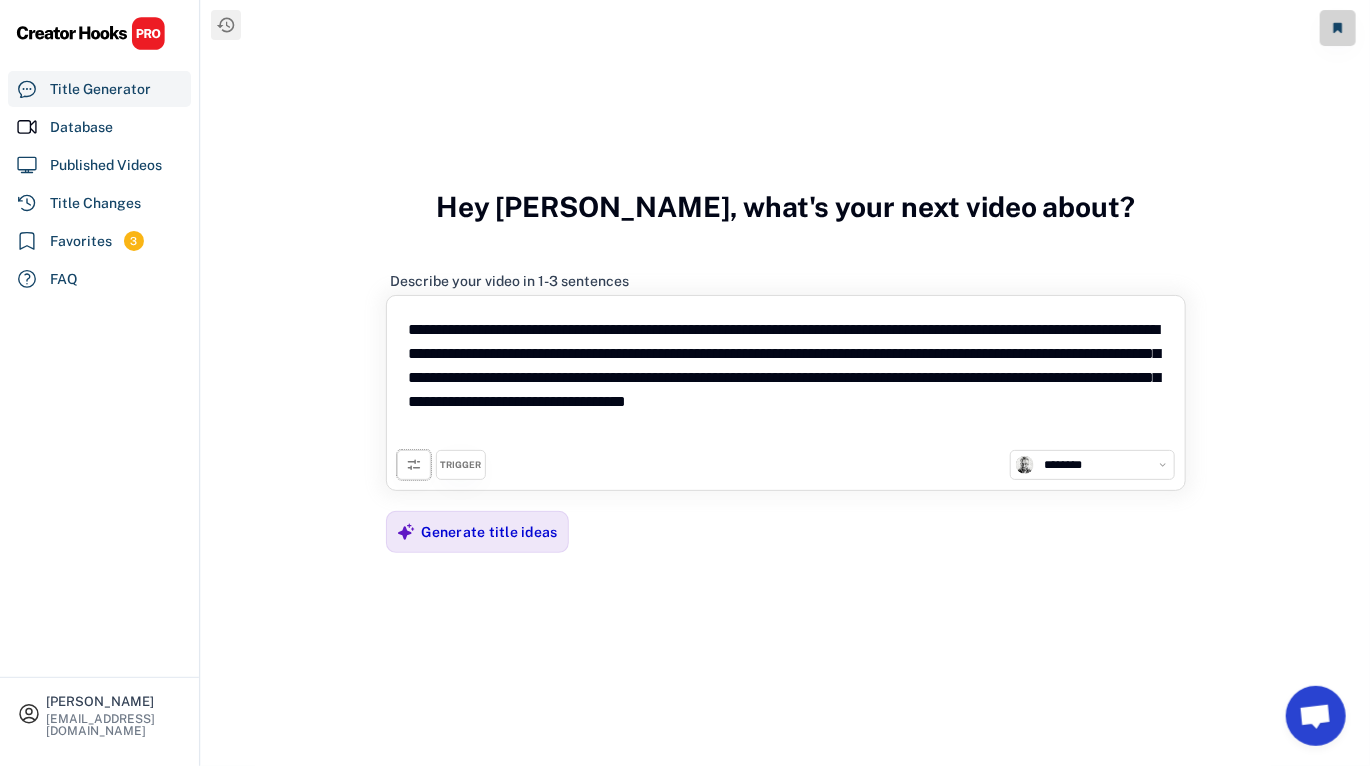 click at bounding box center [414, 465] 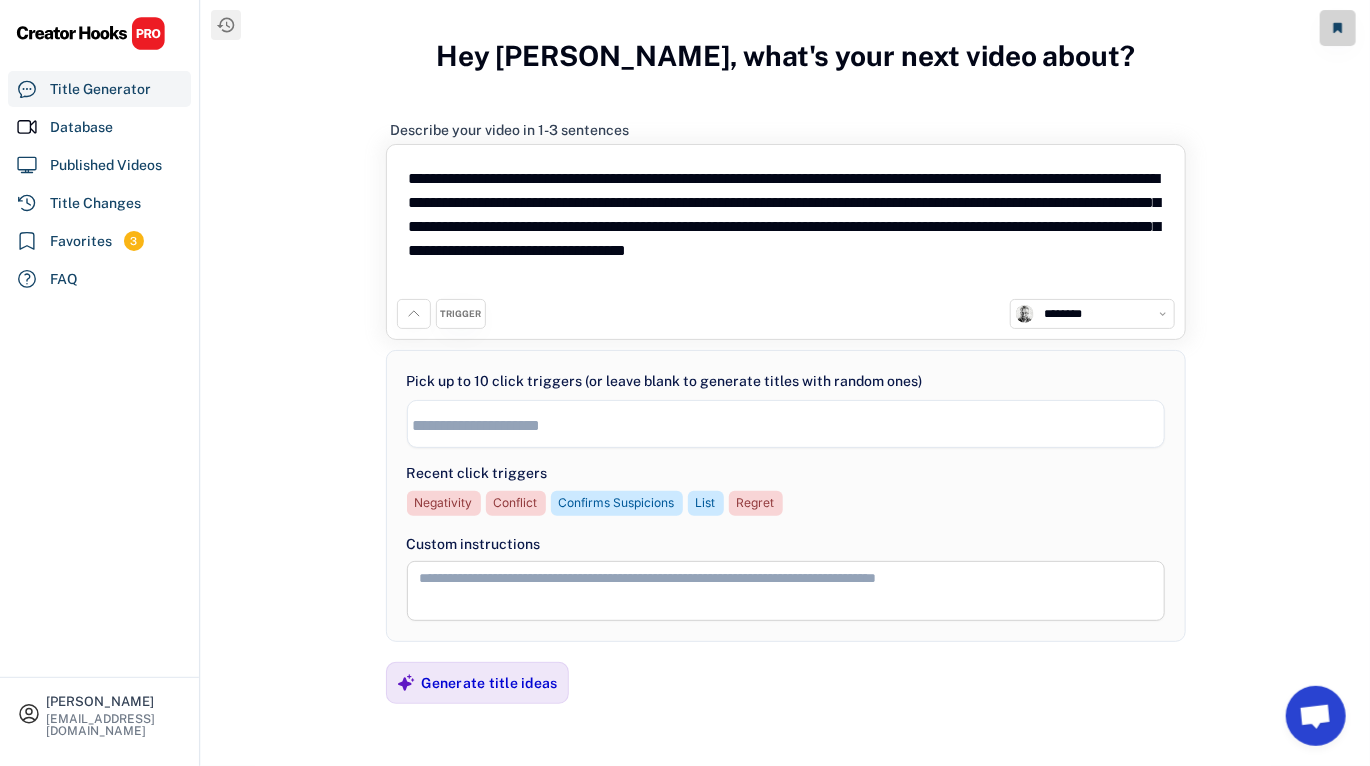 drag, startPoint x: 412, startPoint y: 180, endPoint x: 651, endPoint y: 281, distance: 259.46484 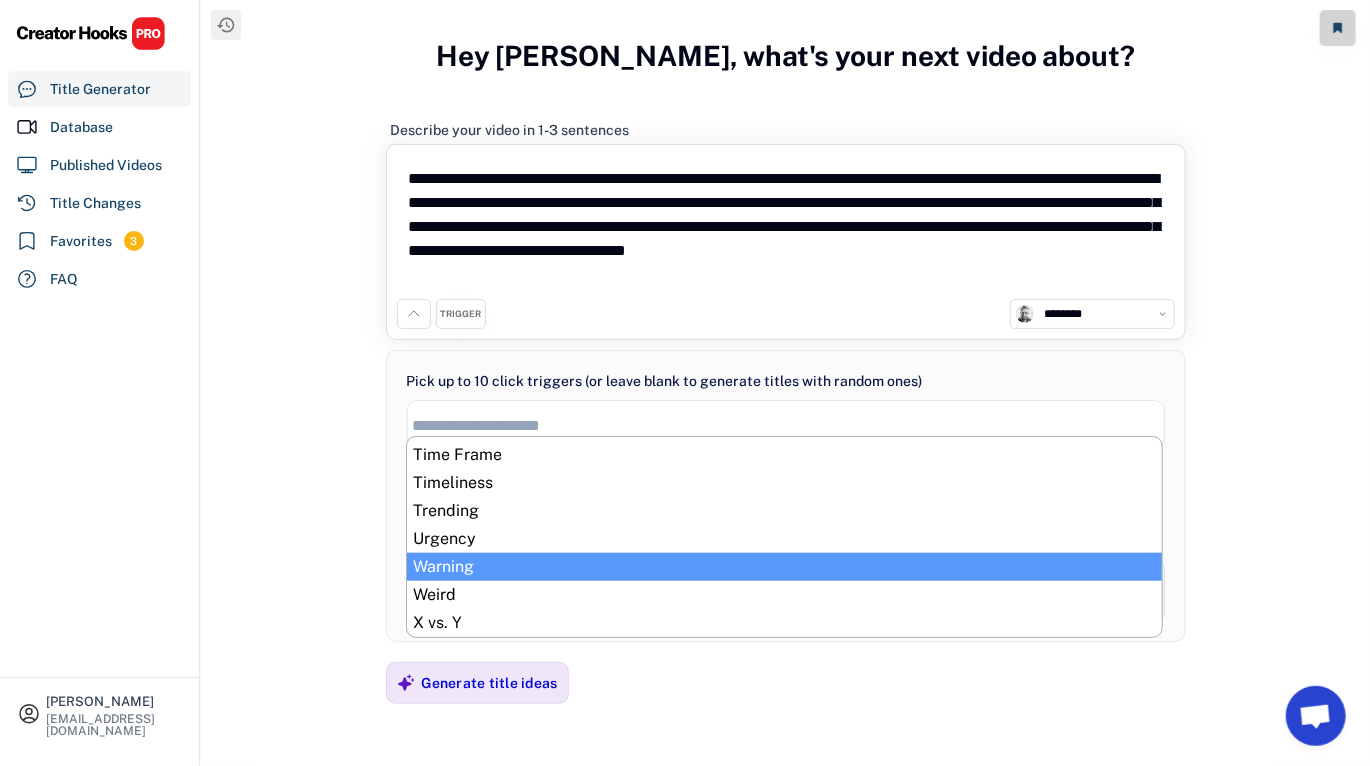 scroll, scrollTop: 0, scrollLeft: 0, axis: both 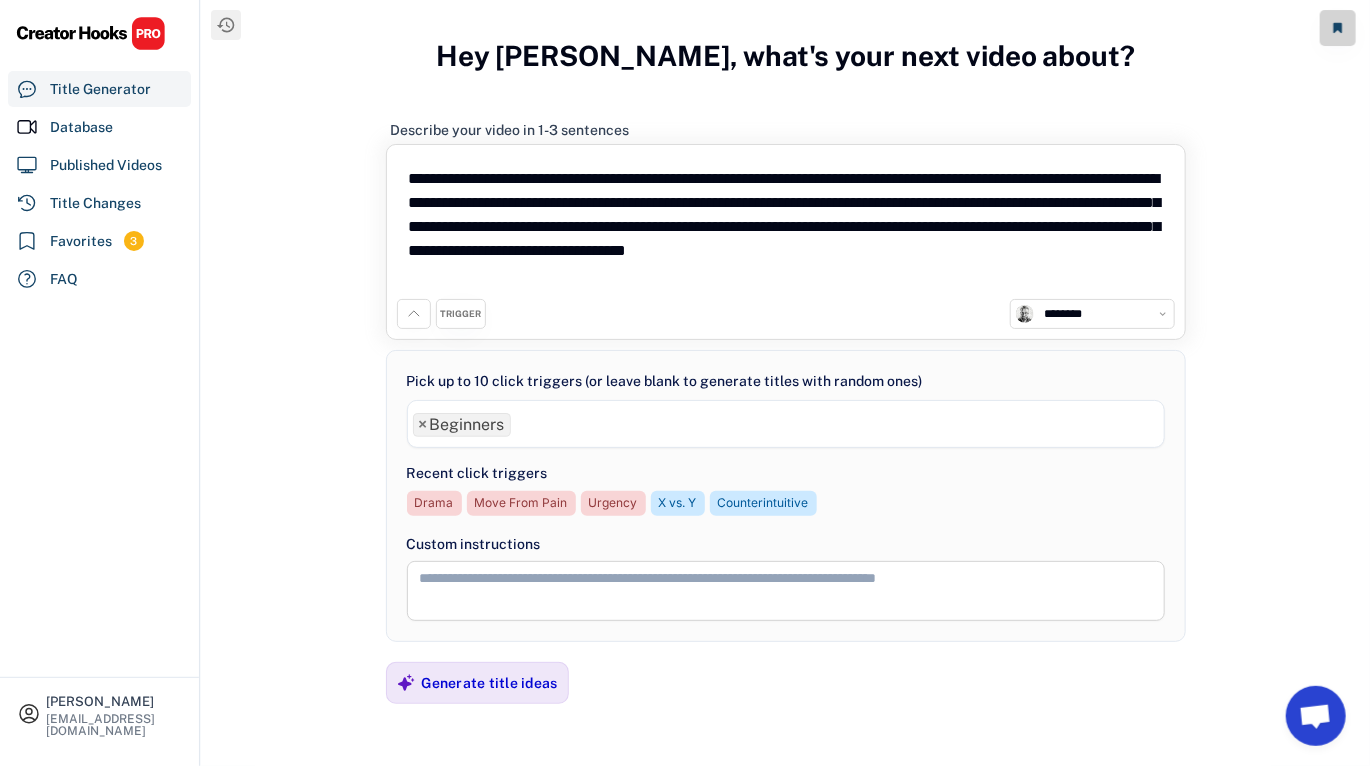 click on "× Beginners" at bounding box center (786, 422) 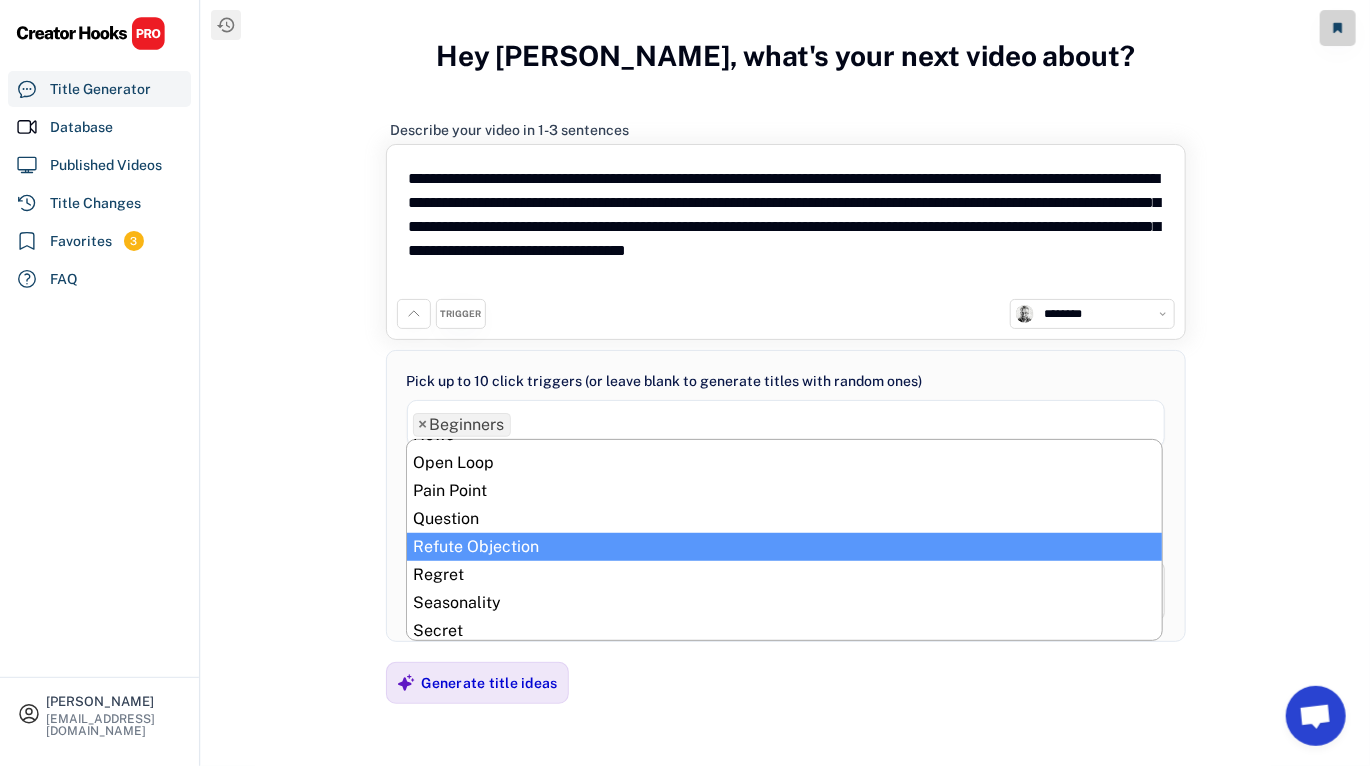 scroll, scrollTop: 765, scrollLeft: 0, axis: vertical 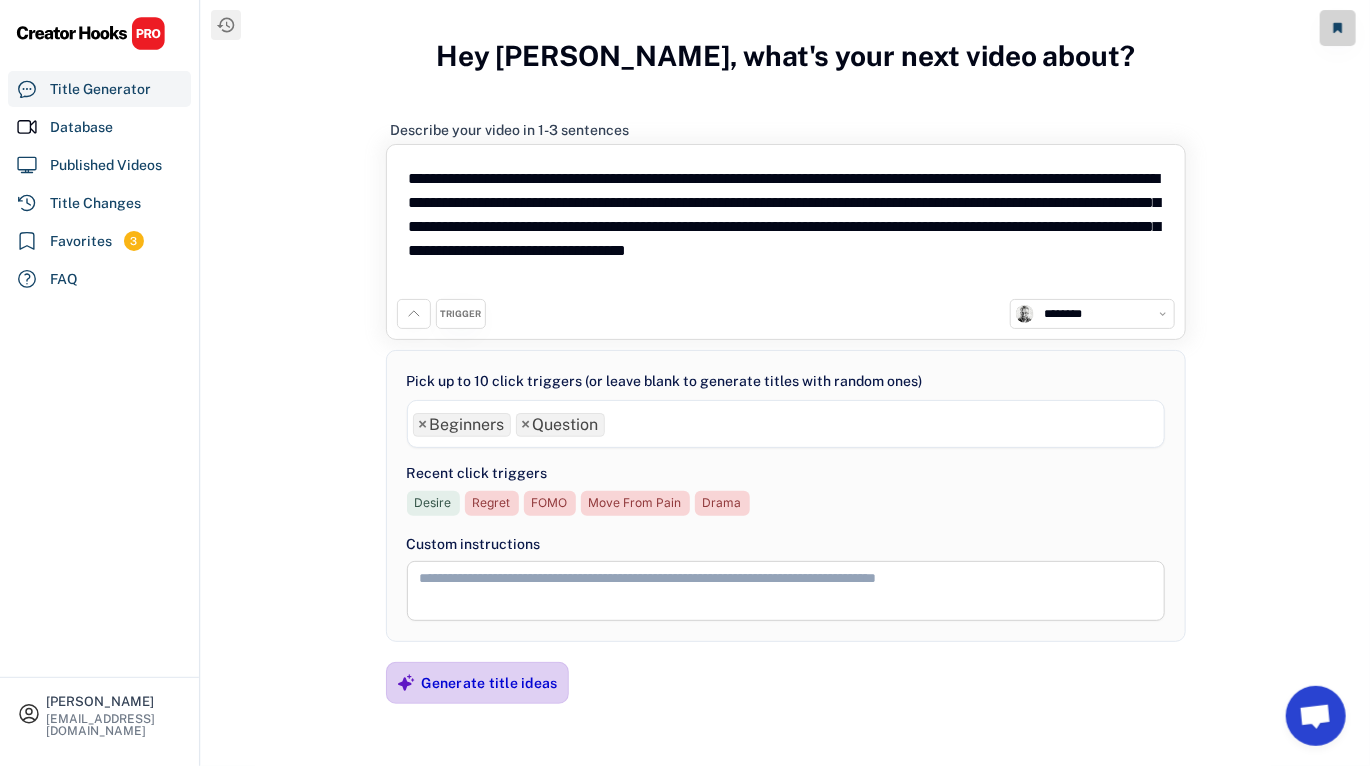 click on "Generate title ideas" at bounding box center (490, 683) 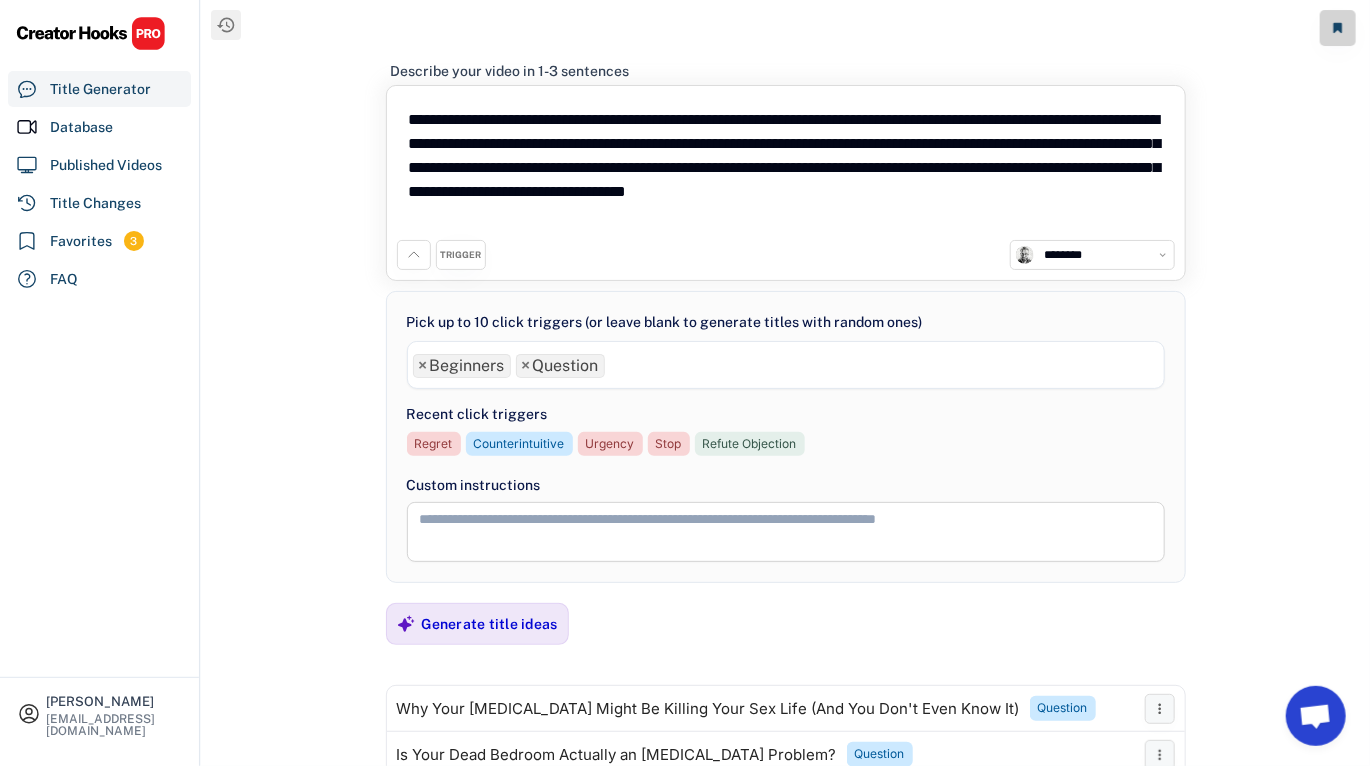 click on "**********" at bounding box center [786, 168] 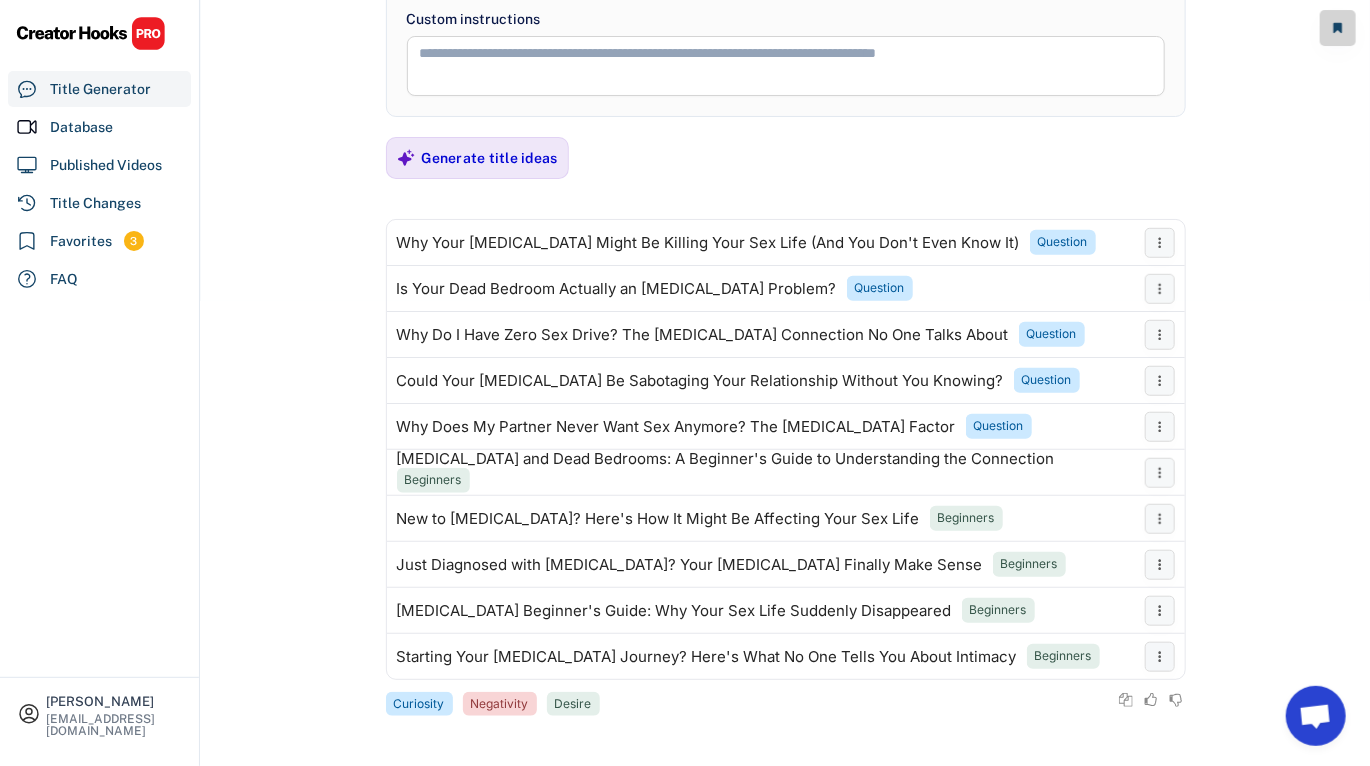 scroll, scrollTop: 46, scrollLeft: 0, axis: vertical 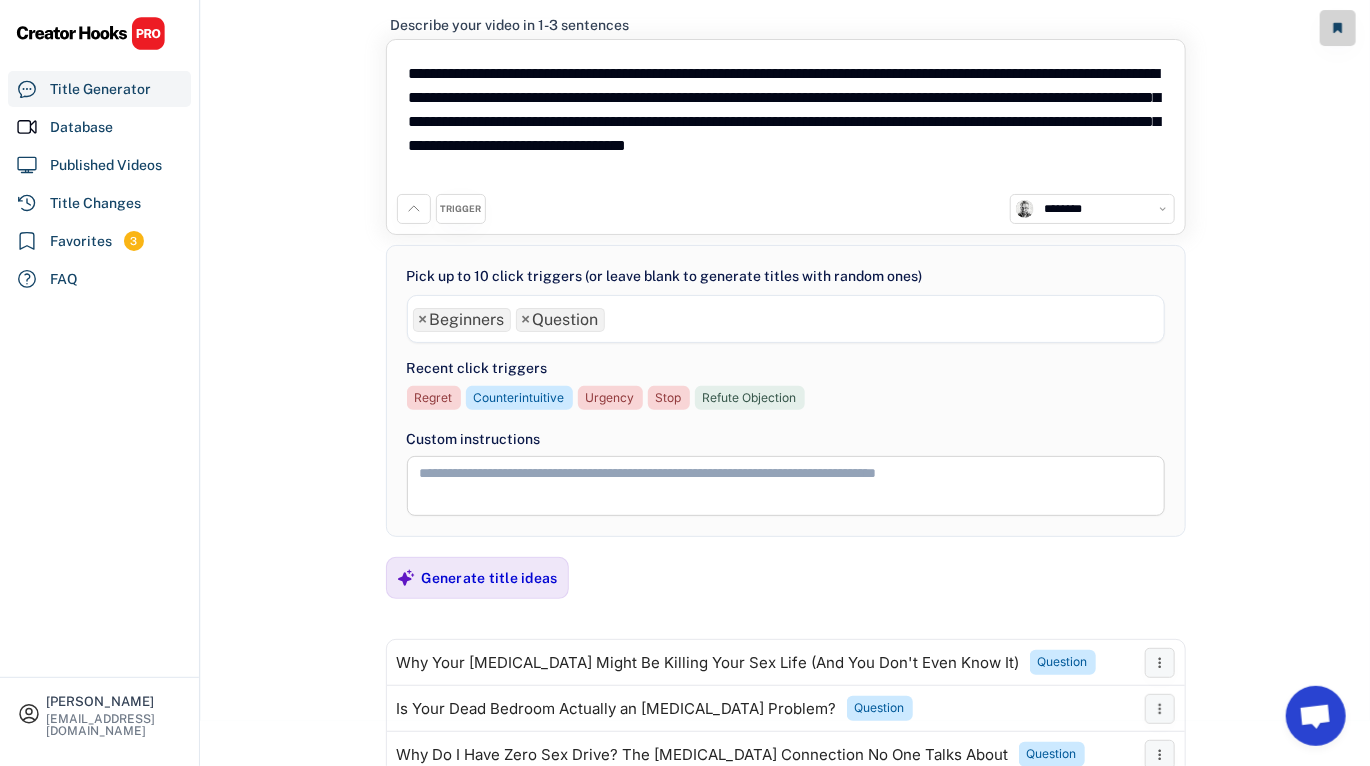 click on "× Beginners × Question" at bounding box center (786, 317) 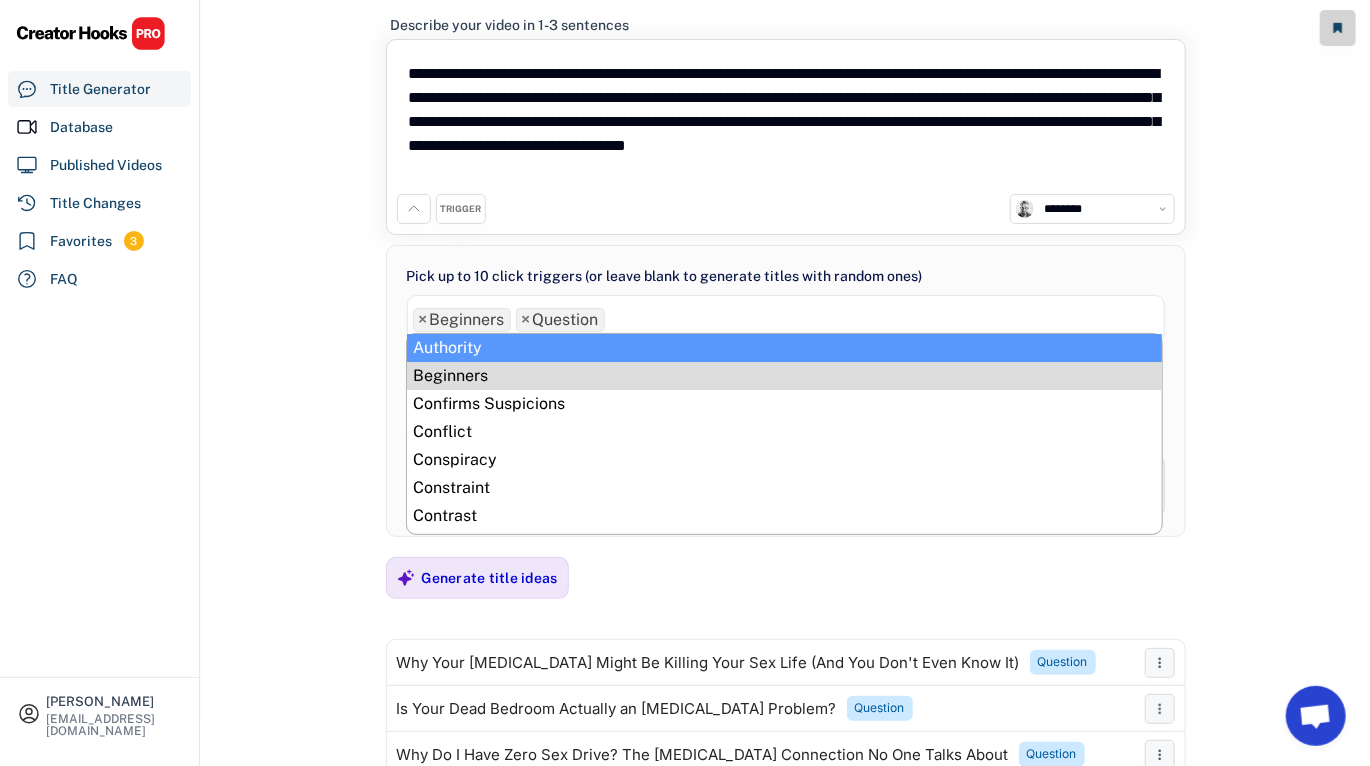 click on "×" at bounding box center (423, 320) 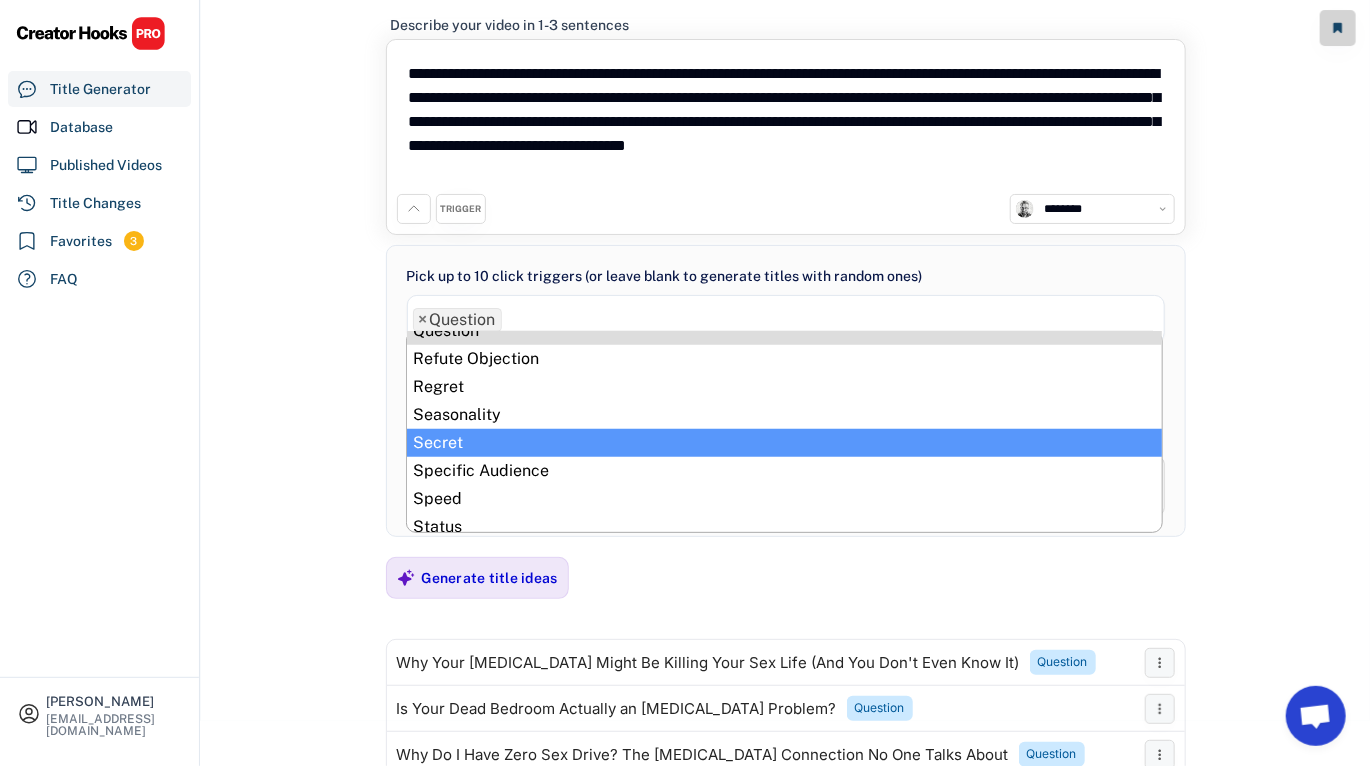 scroll, scrollTop: 809, scrollLeft: 0, axis: vertical 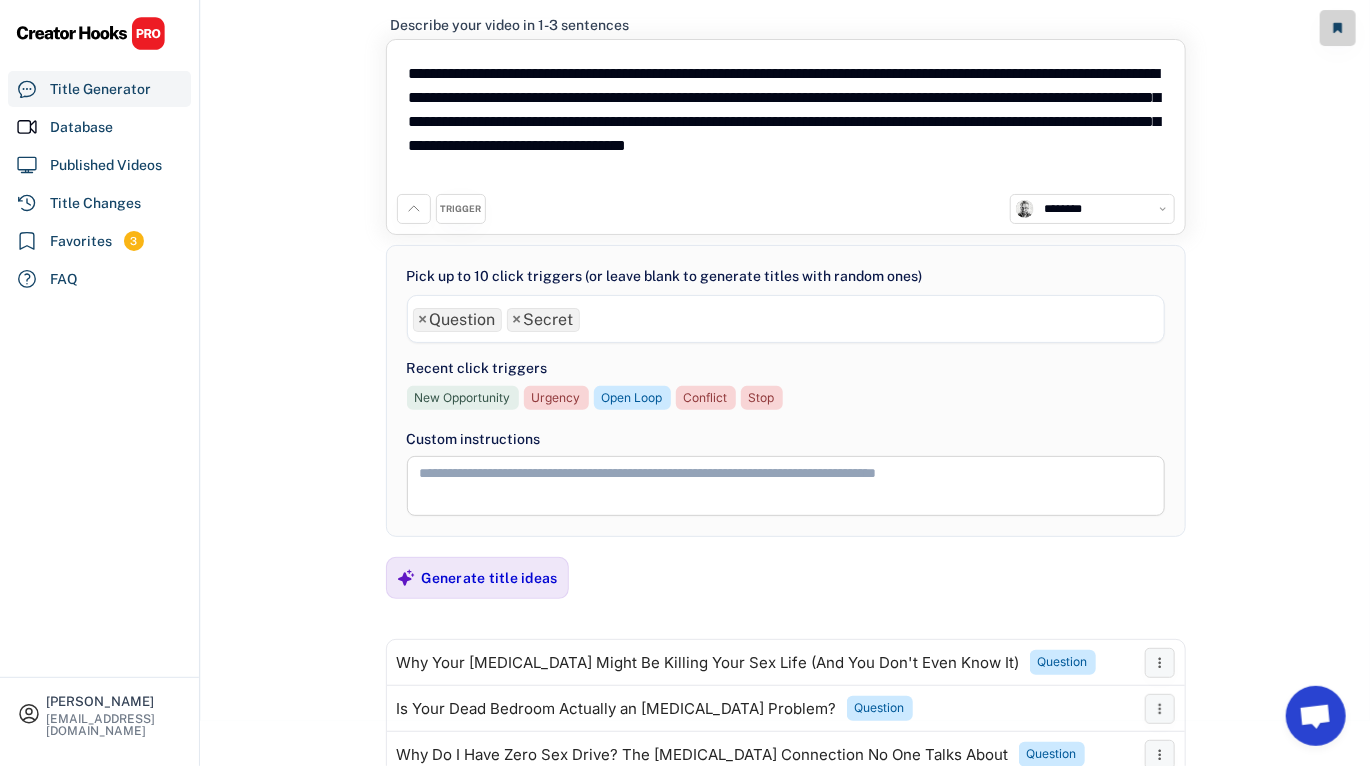 click on "×" at bounding box center [423, 320] 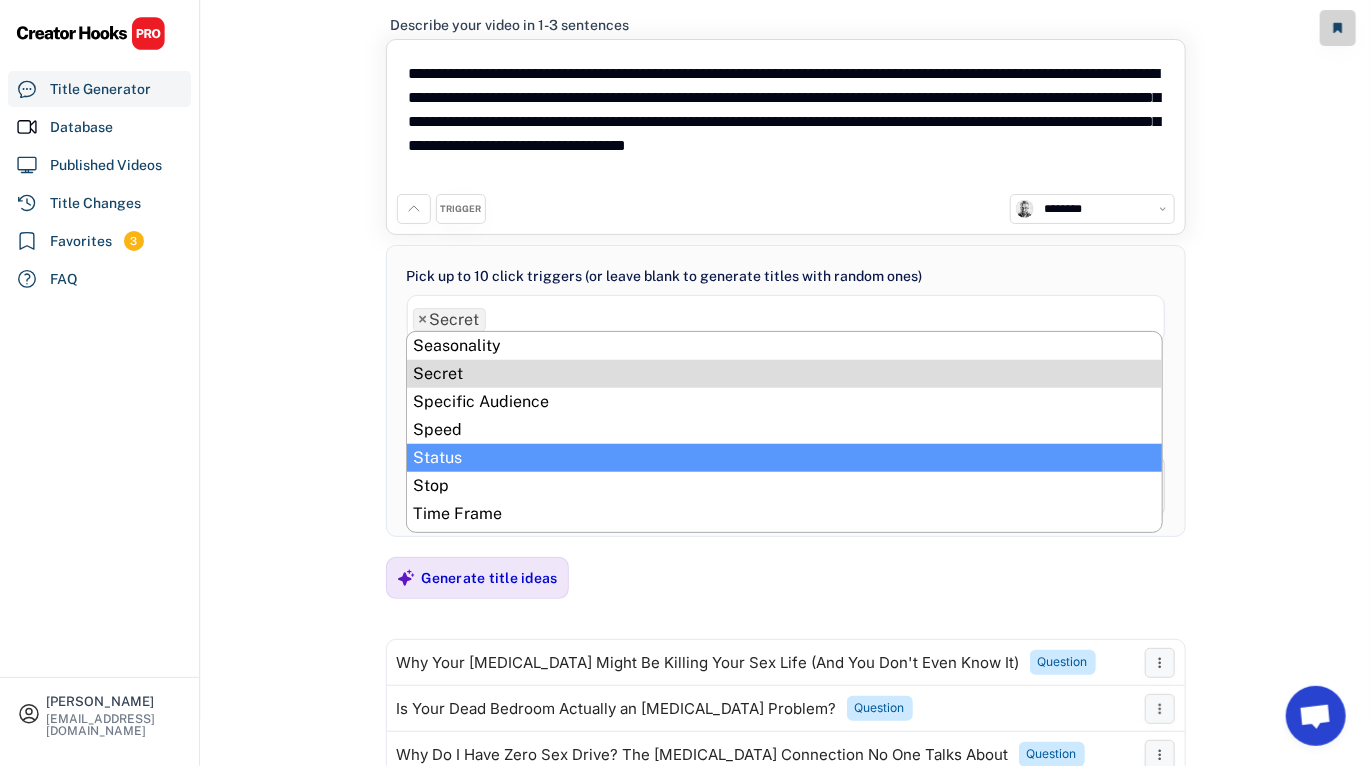 scroll, scrollTop: 1032, scrollLeft: 0, axis: vertical 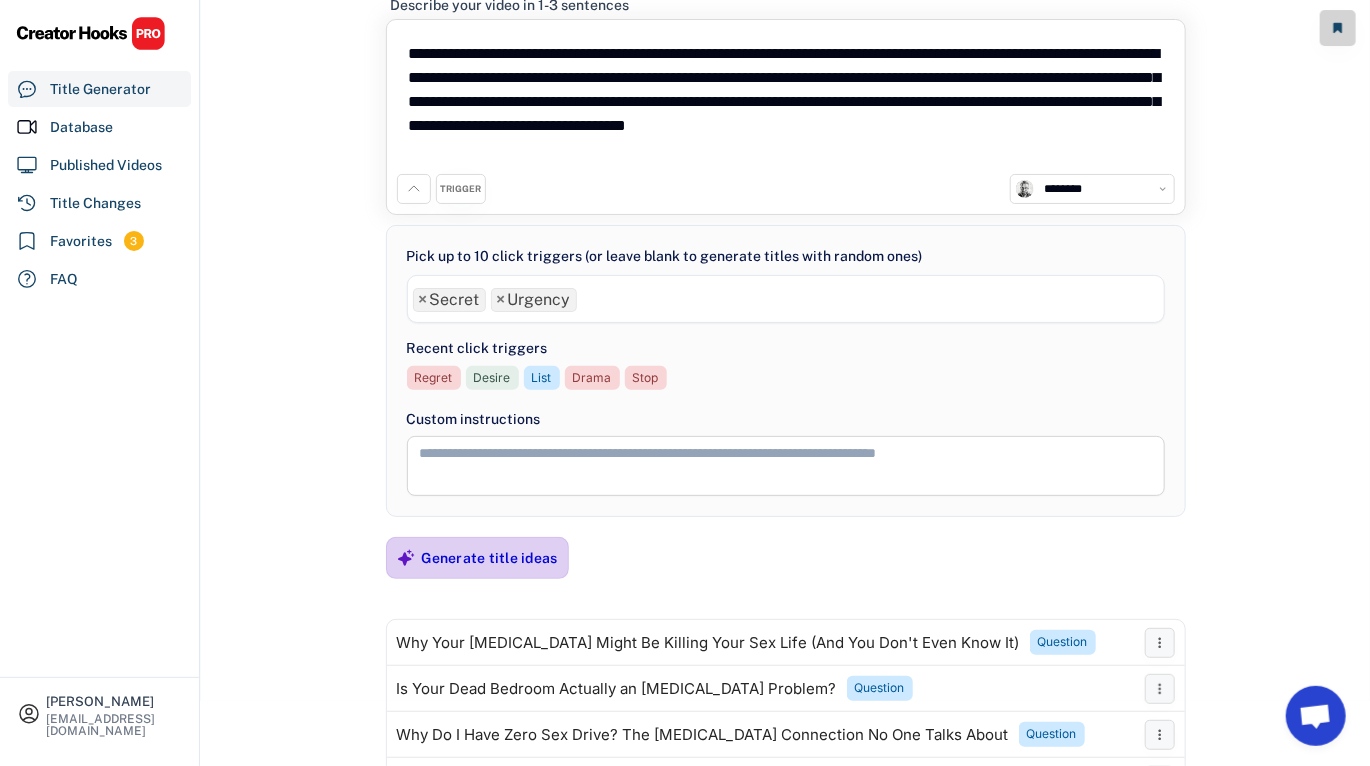 click on "Generate title ideas" at bounding box center [490, 558] 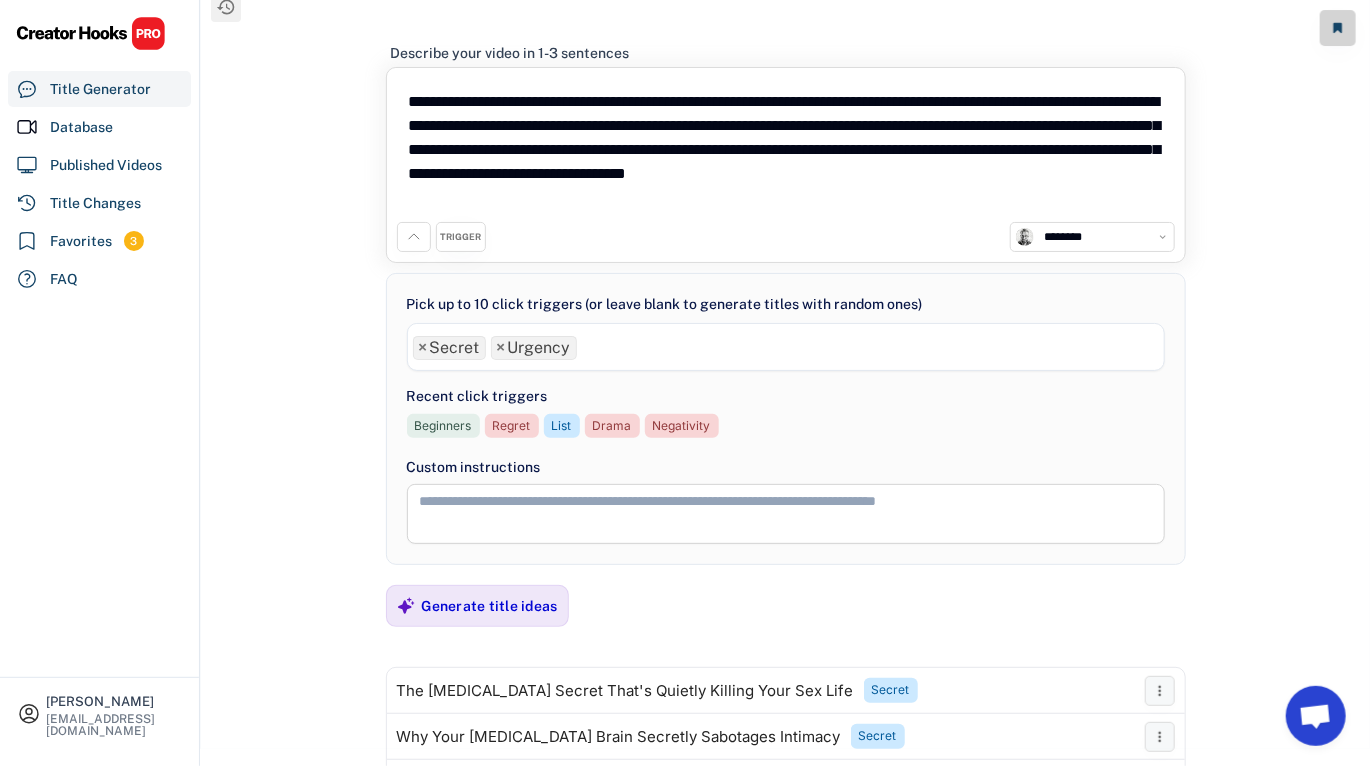 scroll, scrollTop: 0, scrollLeft: 0, axis: both 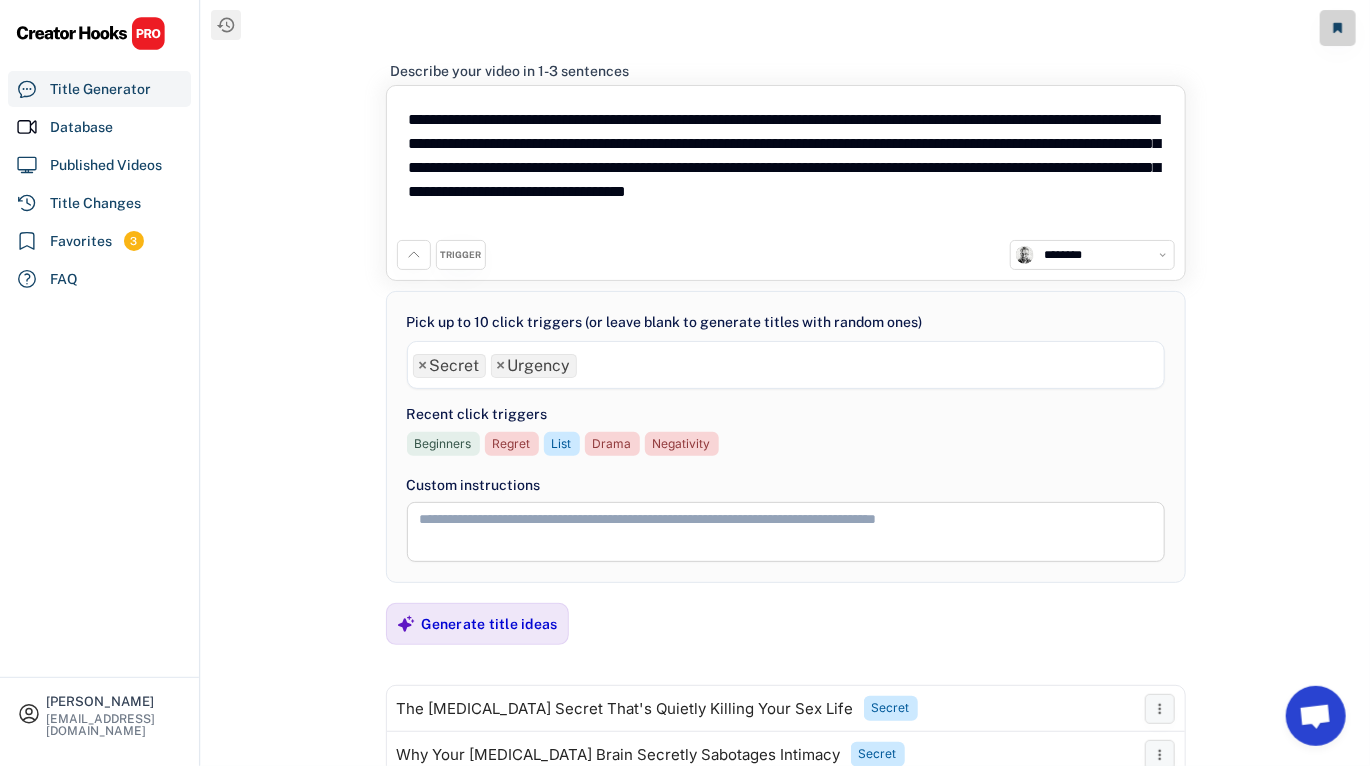 click on "× Urgency" at bounding box center (534, 366) 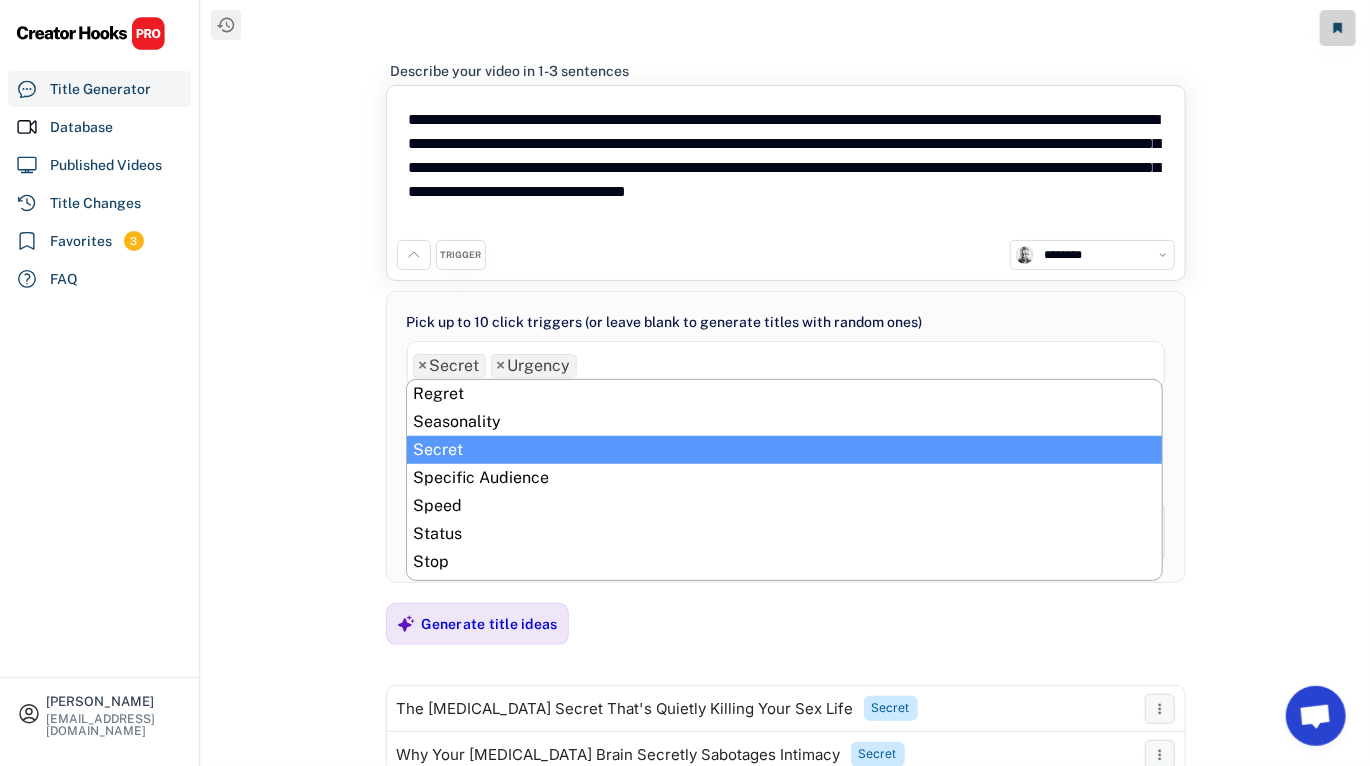click on "×" at bounding box center (501, 366) 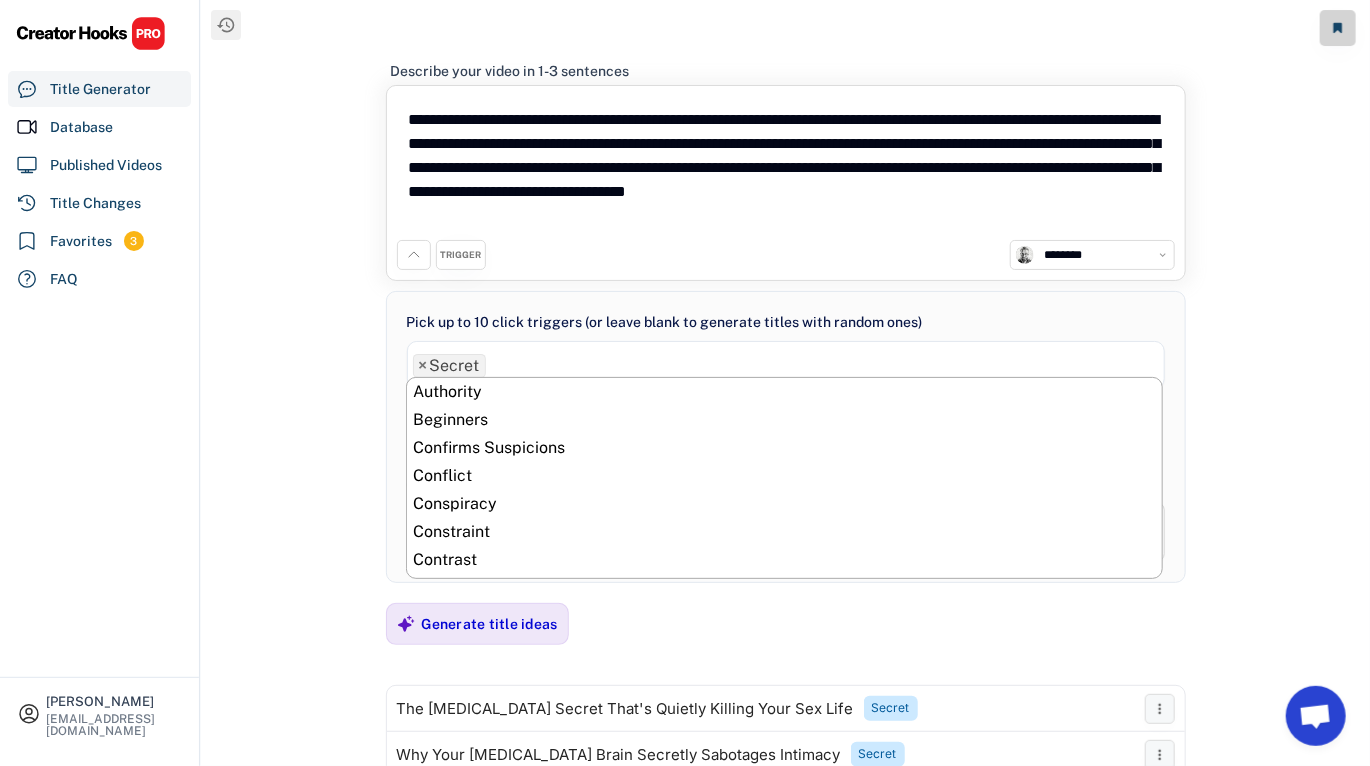 scroll, scrollTop: 868, scrollLeft: 0, axis: vertical 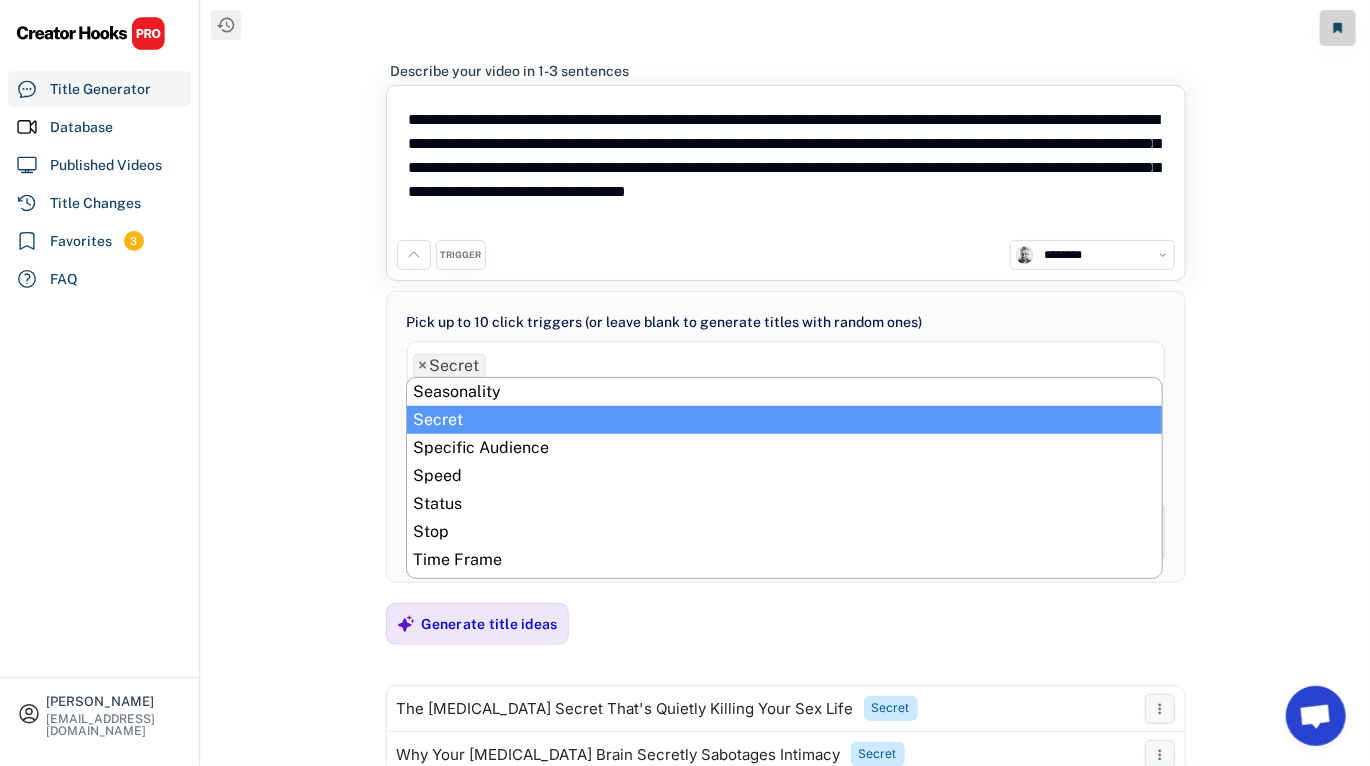 click on "×" at bounding box center [423, 366] 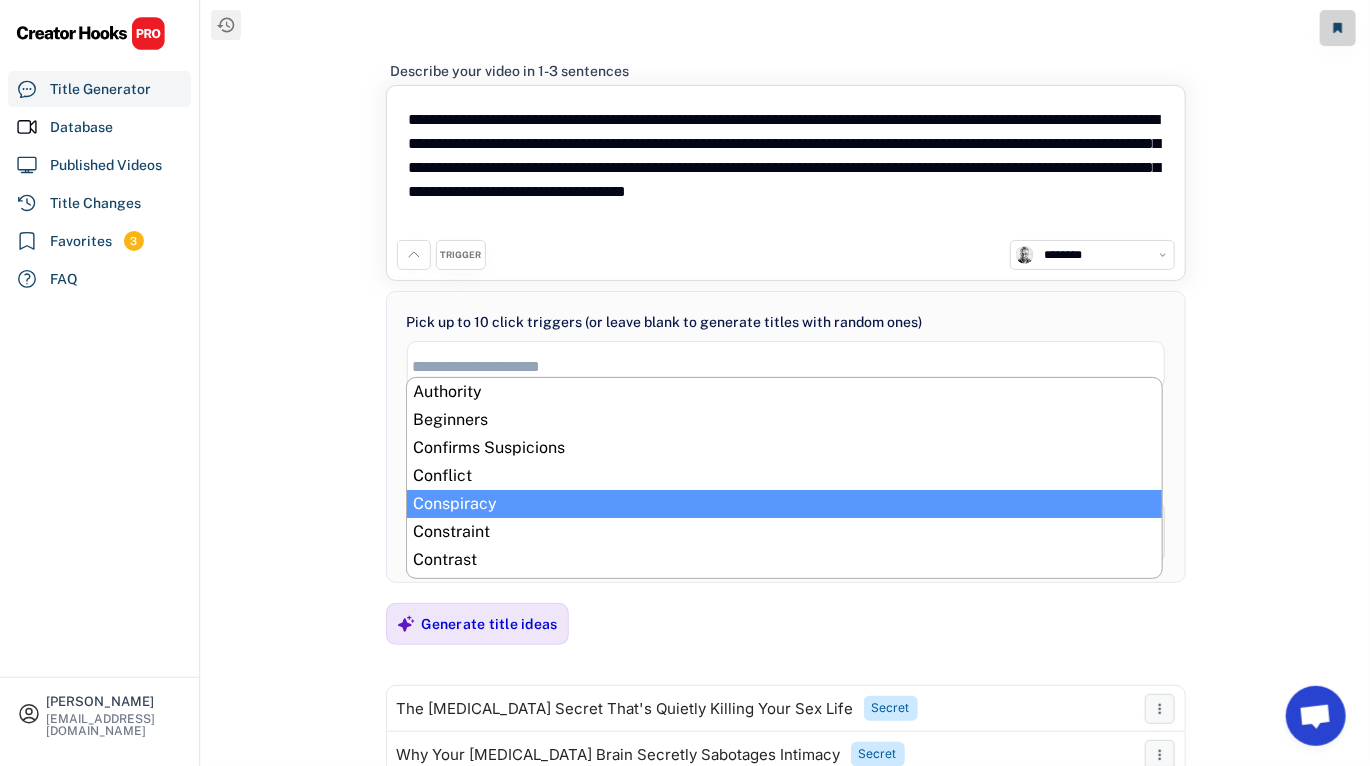 scroll, scrollTop: 192, scrollLeft: 0, axis: vertical 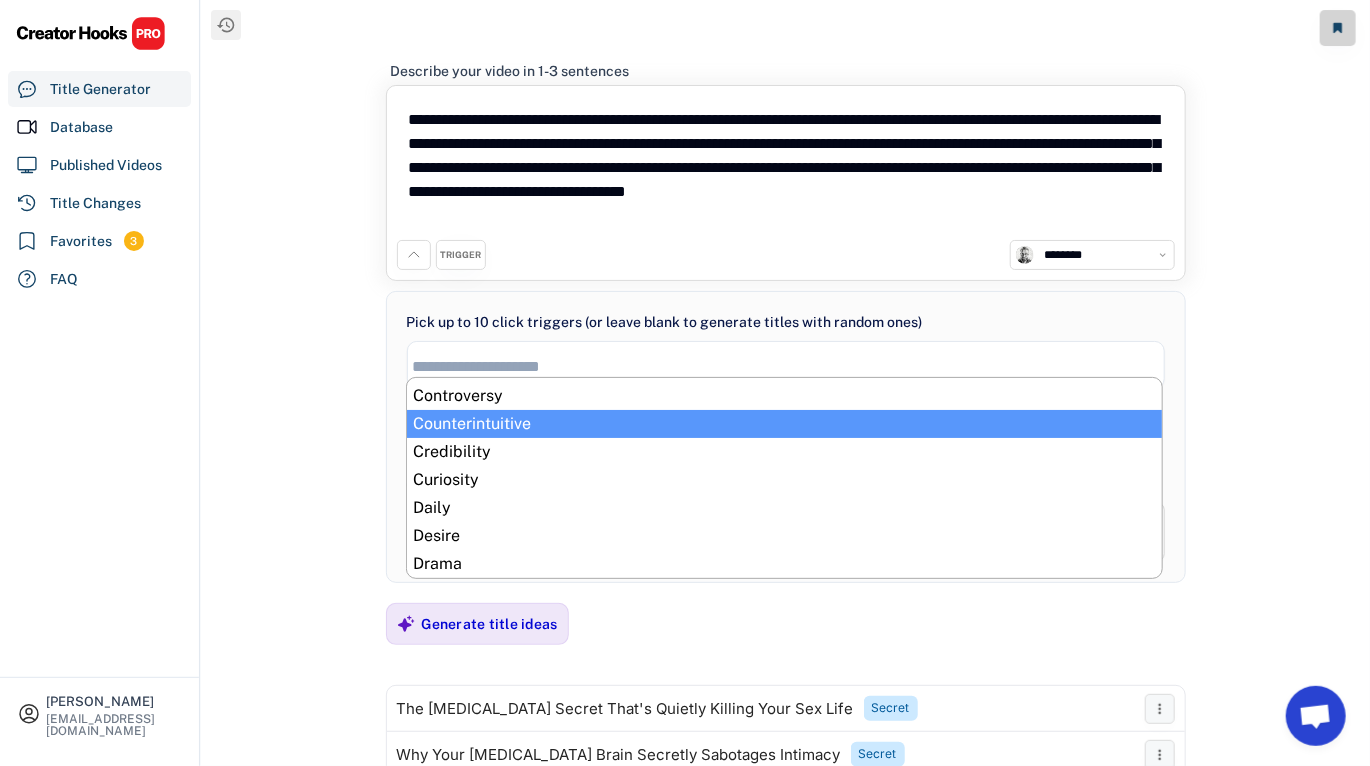 click on "**********" at bounding box center (785, 383) 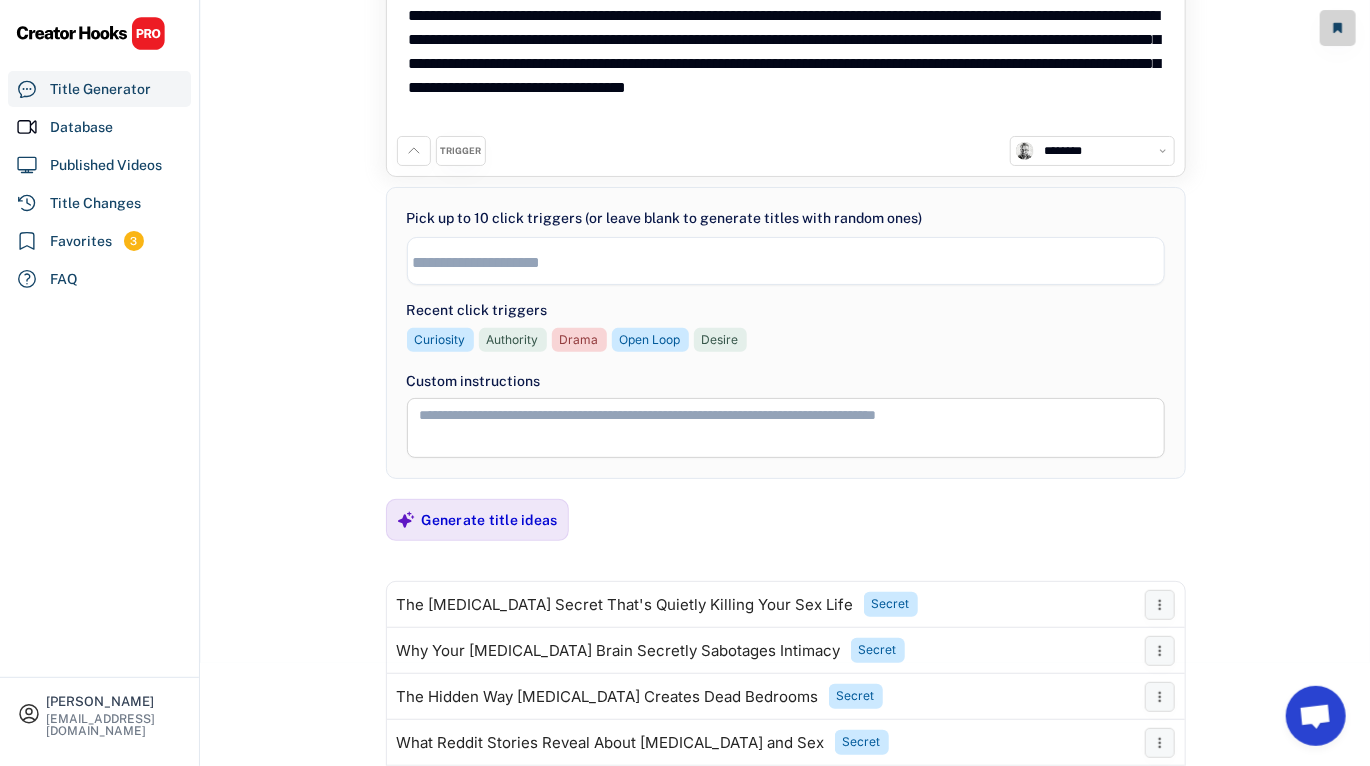 scroll, scrollTop: 22, scrollLeft: 0, axis: vertical 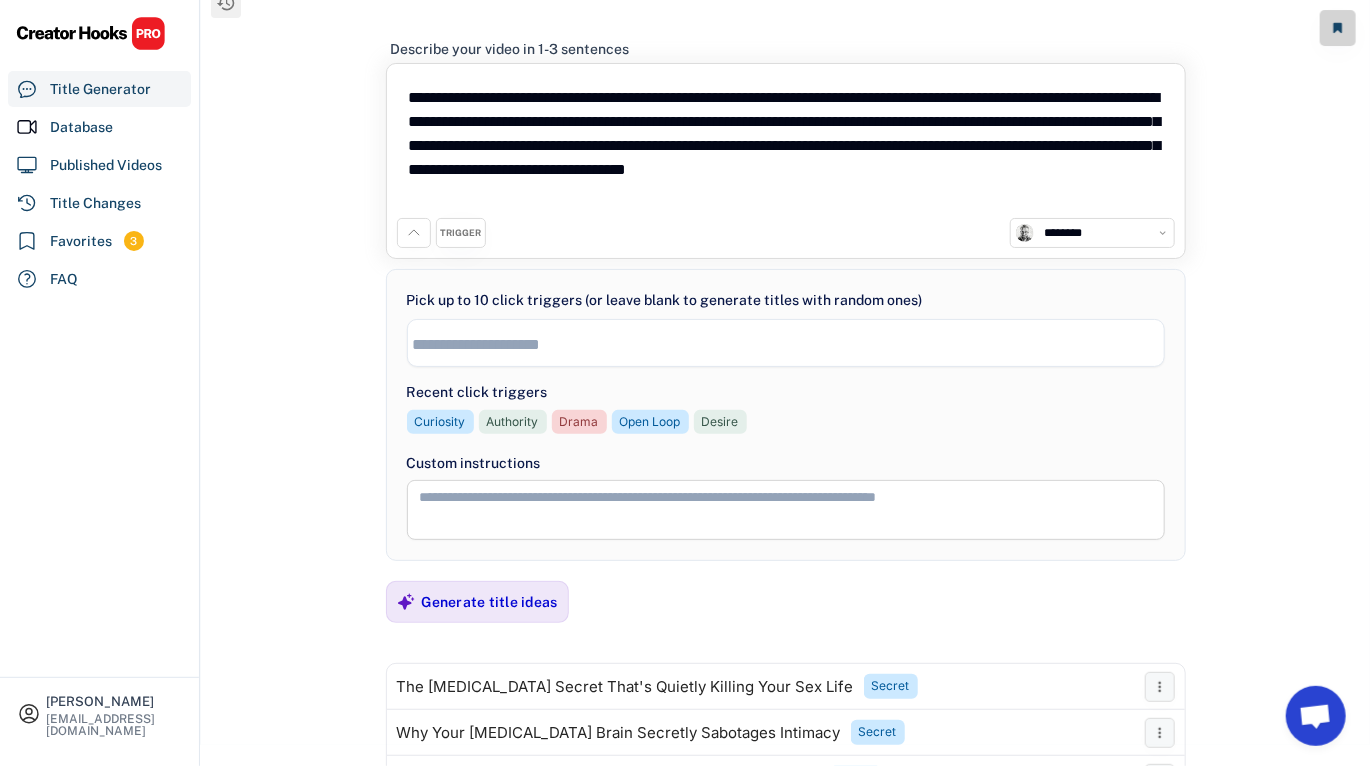 click on "**********" at bounding box center [785, 361] 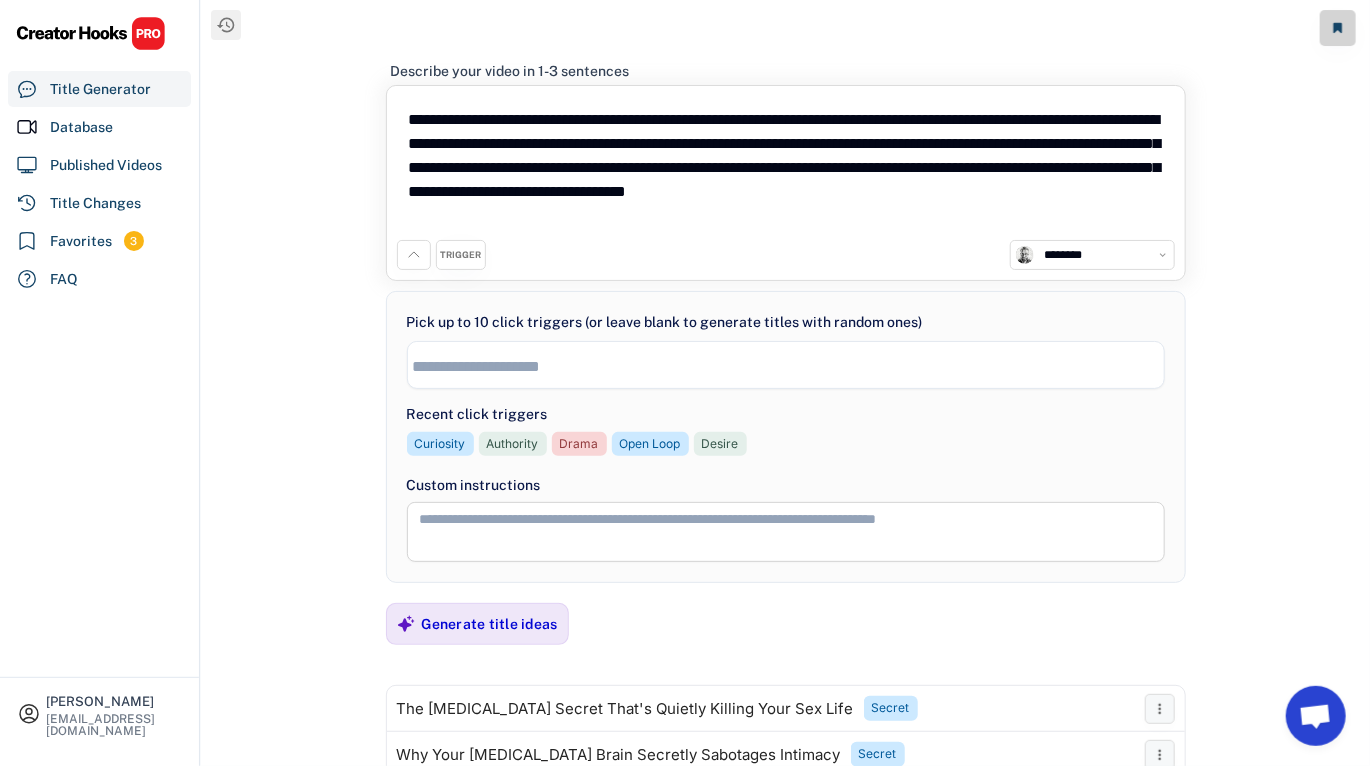drag, startPoint x: 674, startPoint y: 220, endPoint x: 412, endPoint y: 113, distance: 283.00708 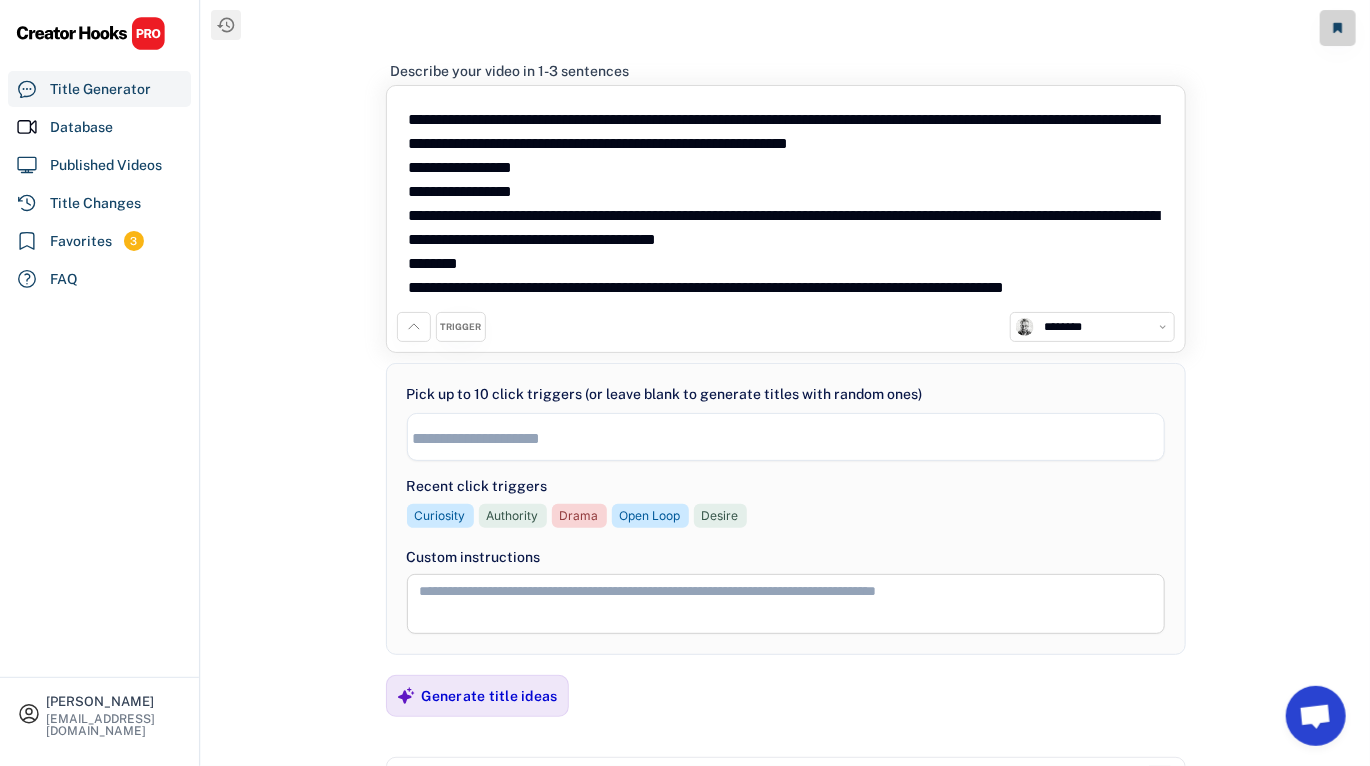 drag, startPoint x: 412, startPoint y: 286, endPoint x: 1208, endPoint y: 343, distance: 798.0382 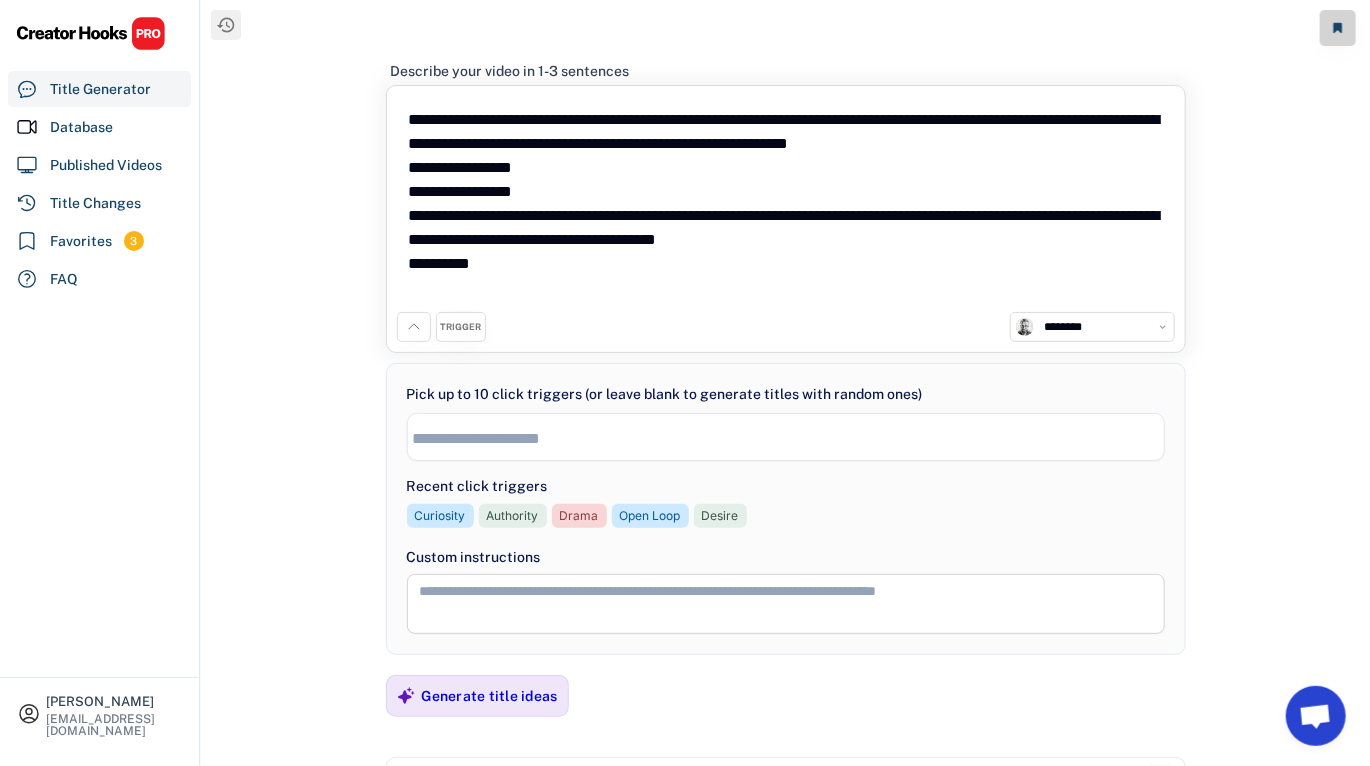 drag, startPoint x: 505, startPoint y: 260, endPoint x: 361, endPoint y: 266, distance: 144.12494 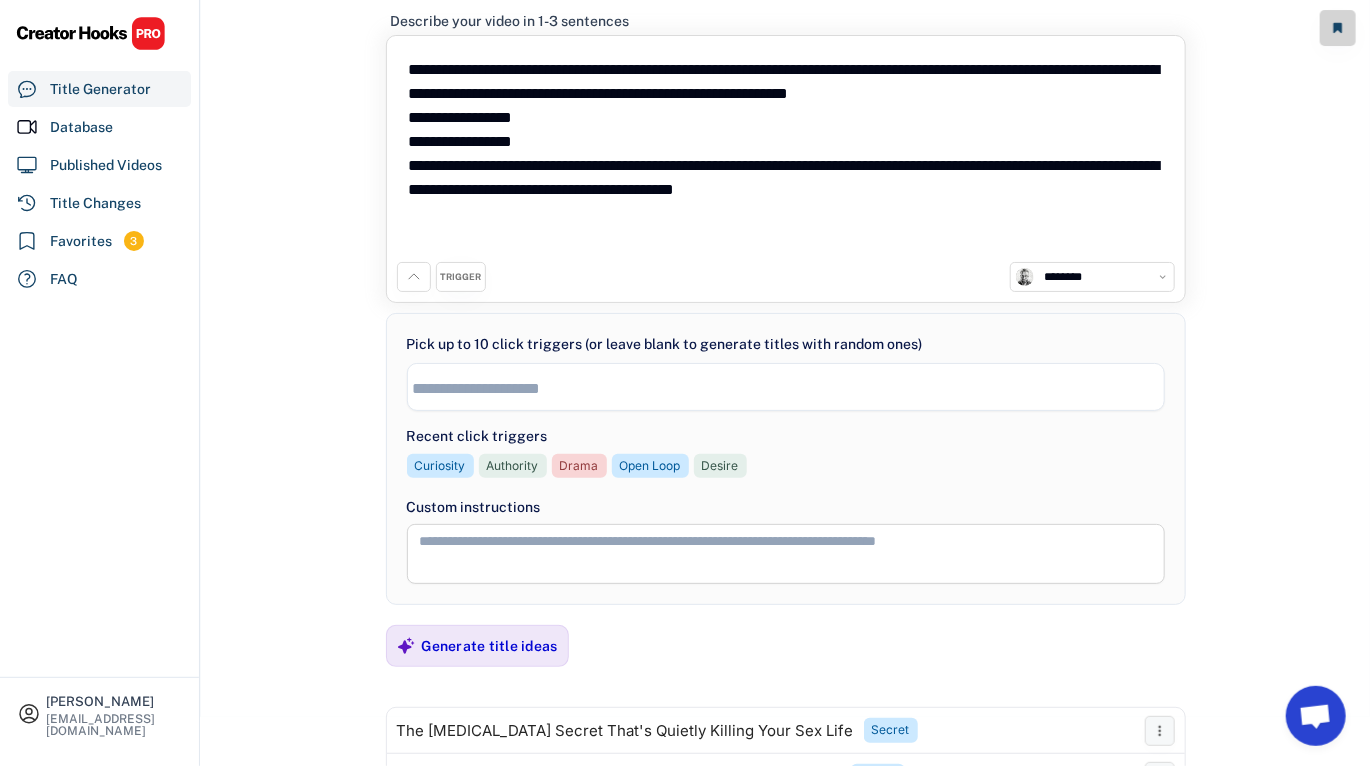 scroll, scrollTop: 0, scrollLeft: 0, axis: both 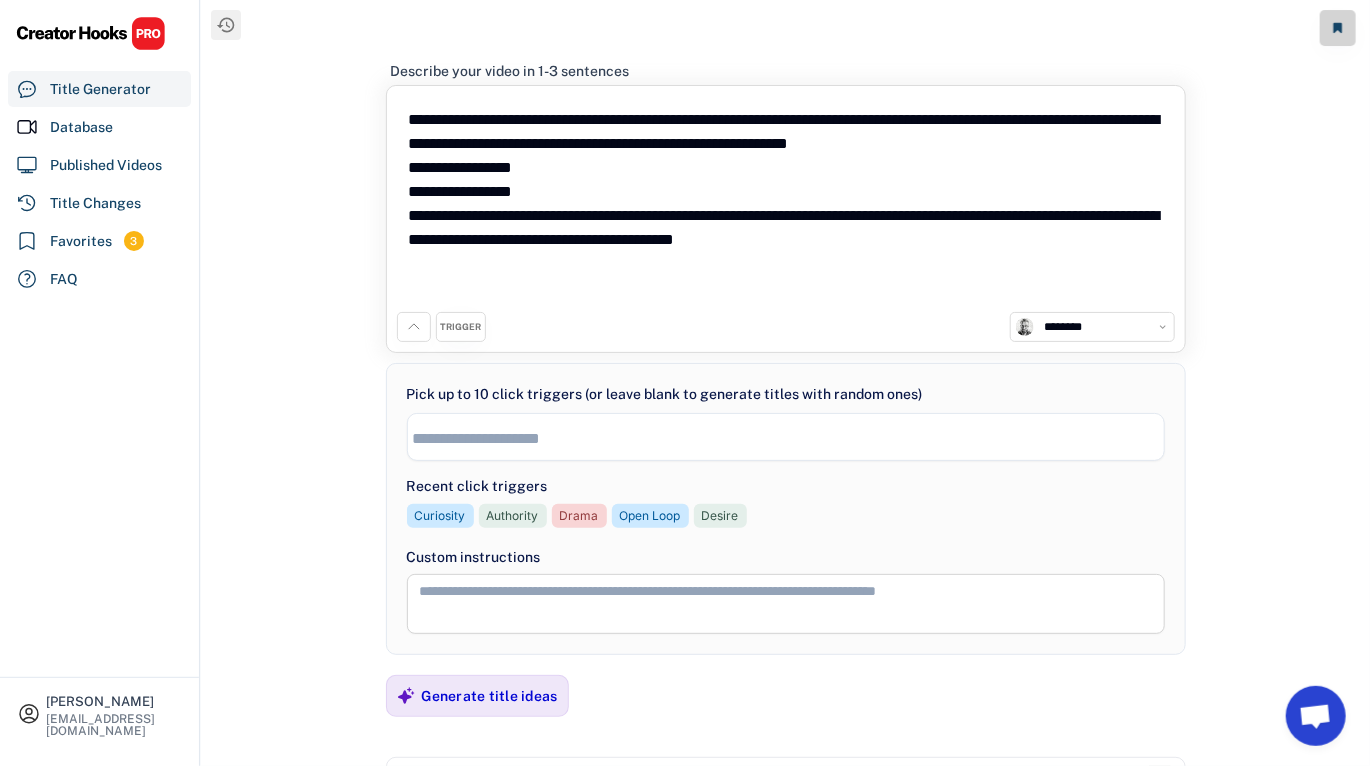 drag, startPoint x: 573, startPoint y: 194, endPoint x: 391, endPoint y: 177, distance: 182.79224 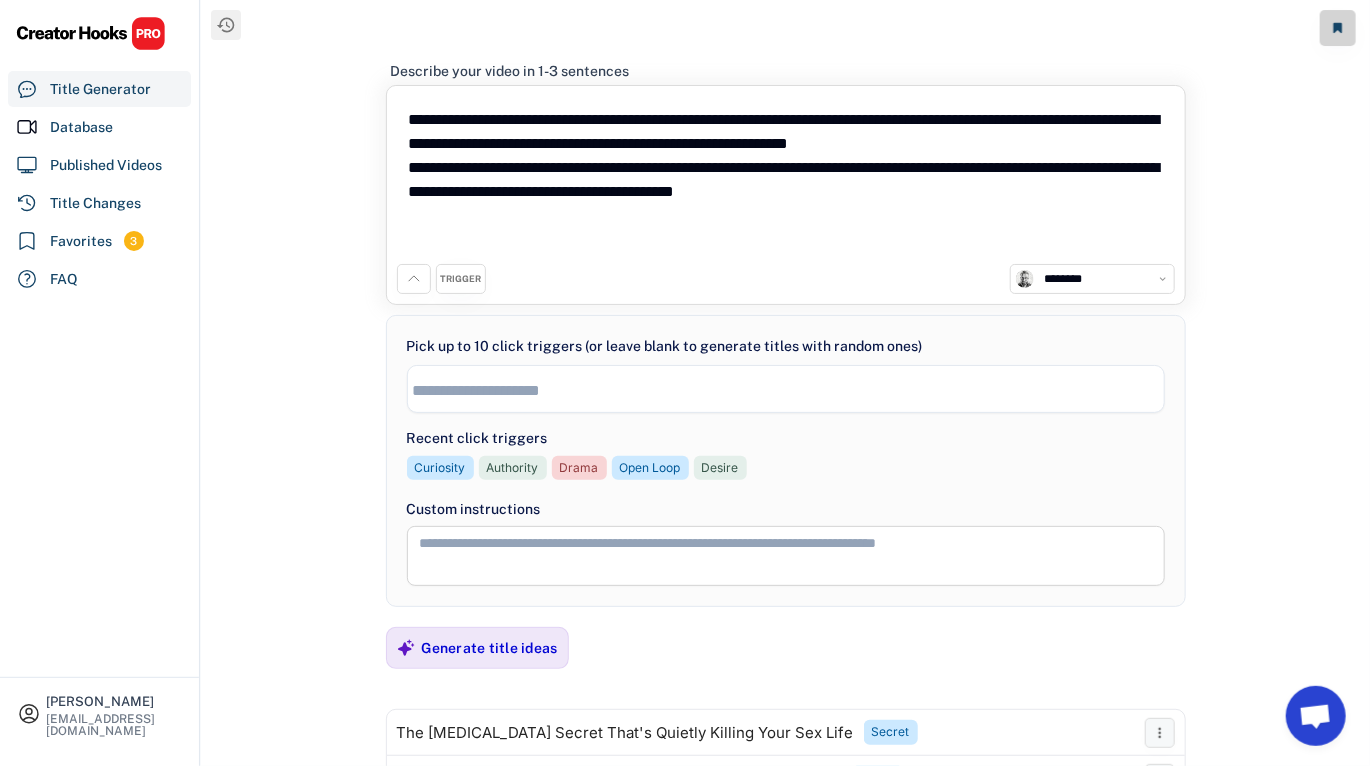 click on "**********" at bounding box center (786, 180) 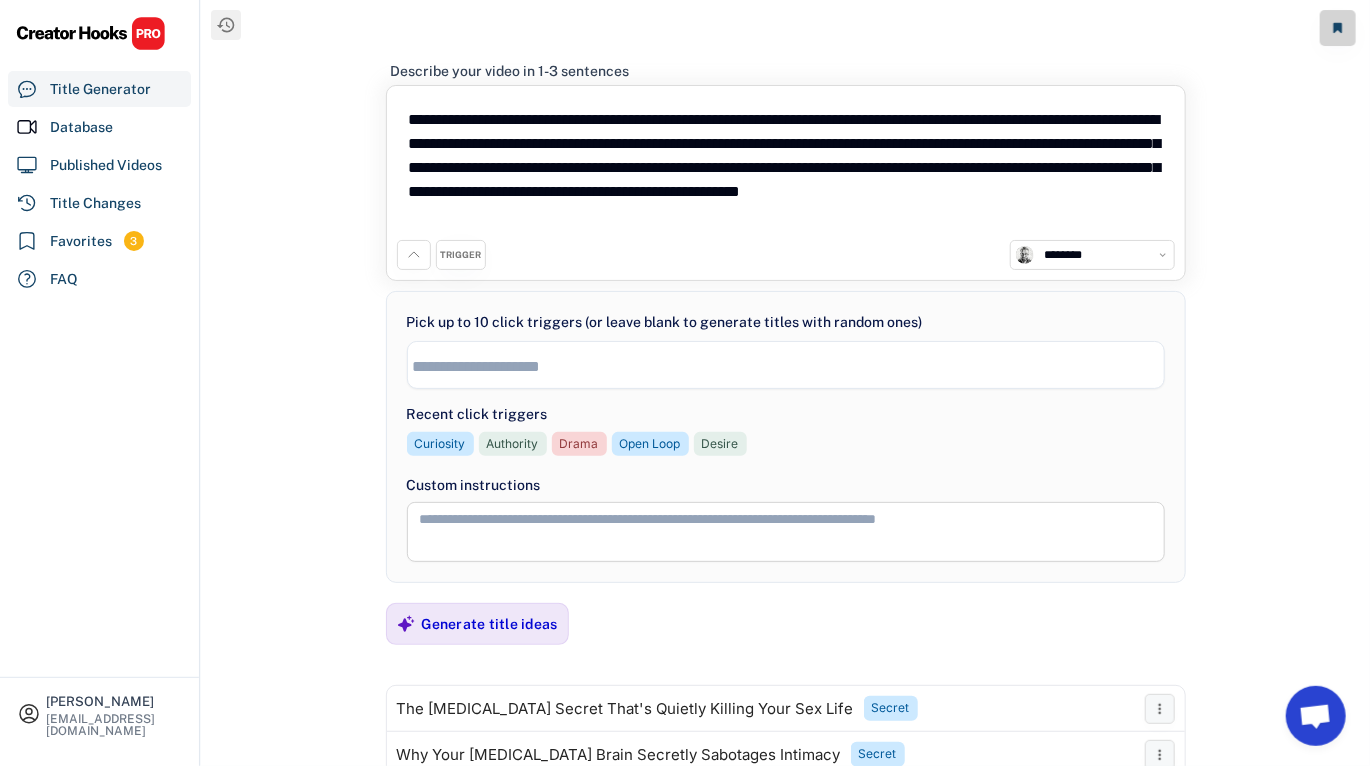 type on "**********" 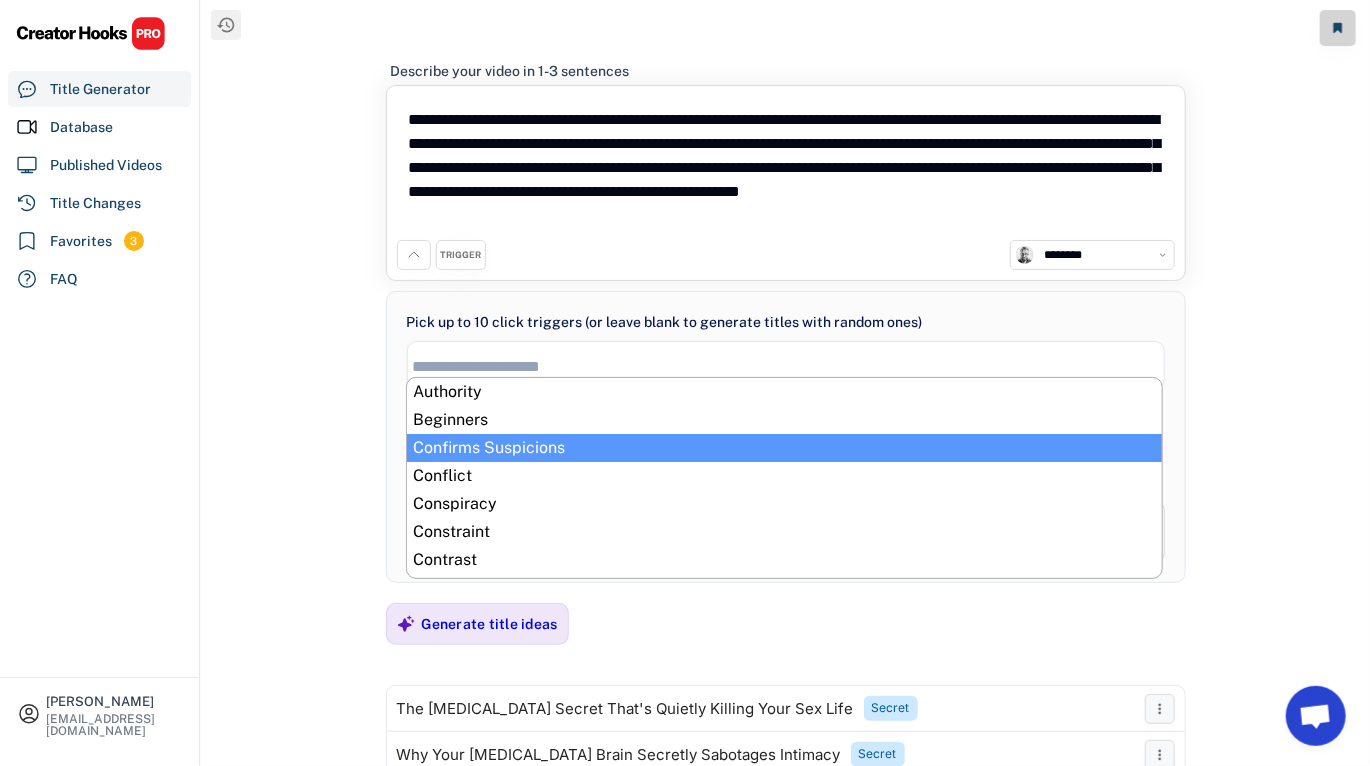 select on "**********" 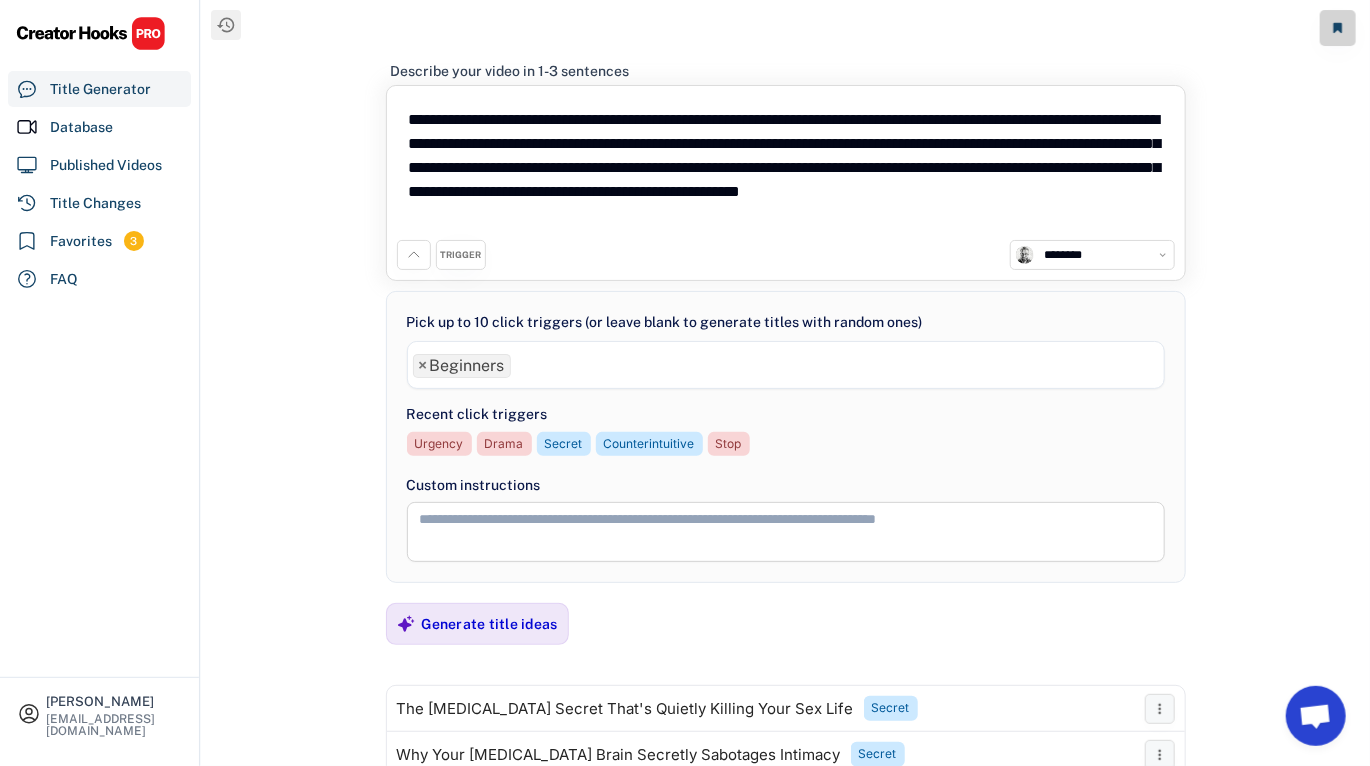 click at bounding box center (522, 362) 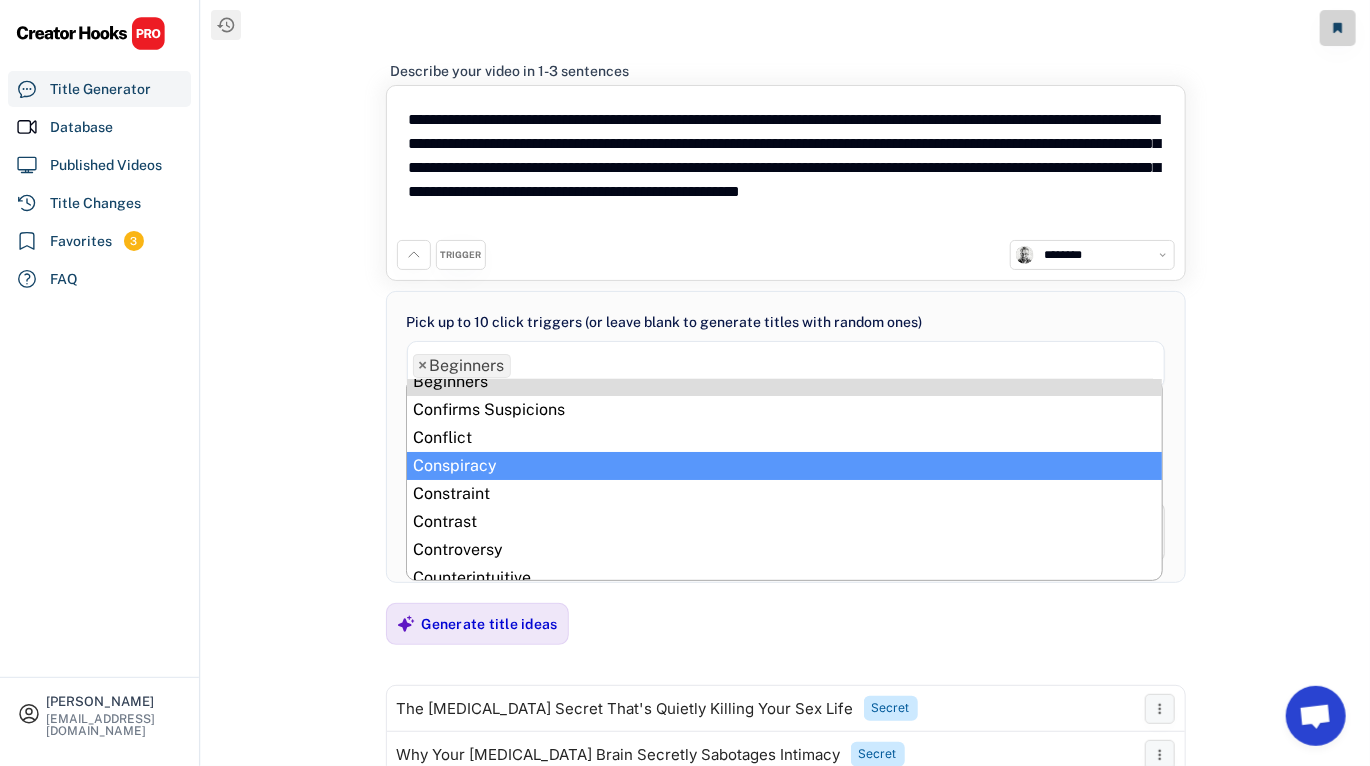 scroll, scrollTop: 61, scrollLeft: 0, axis: vertical 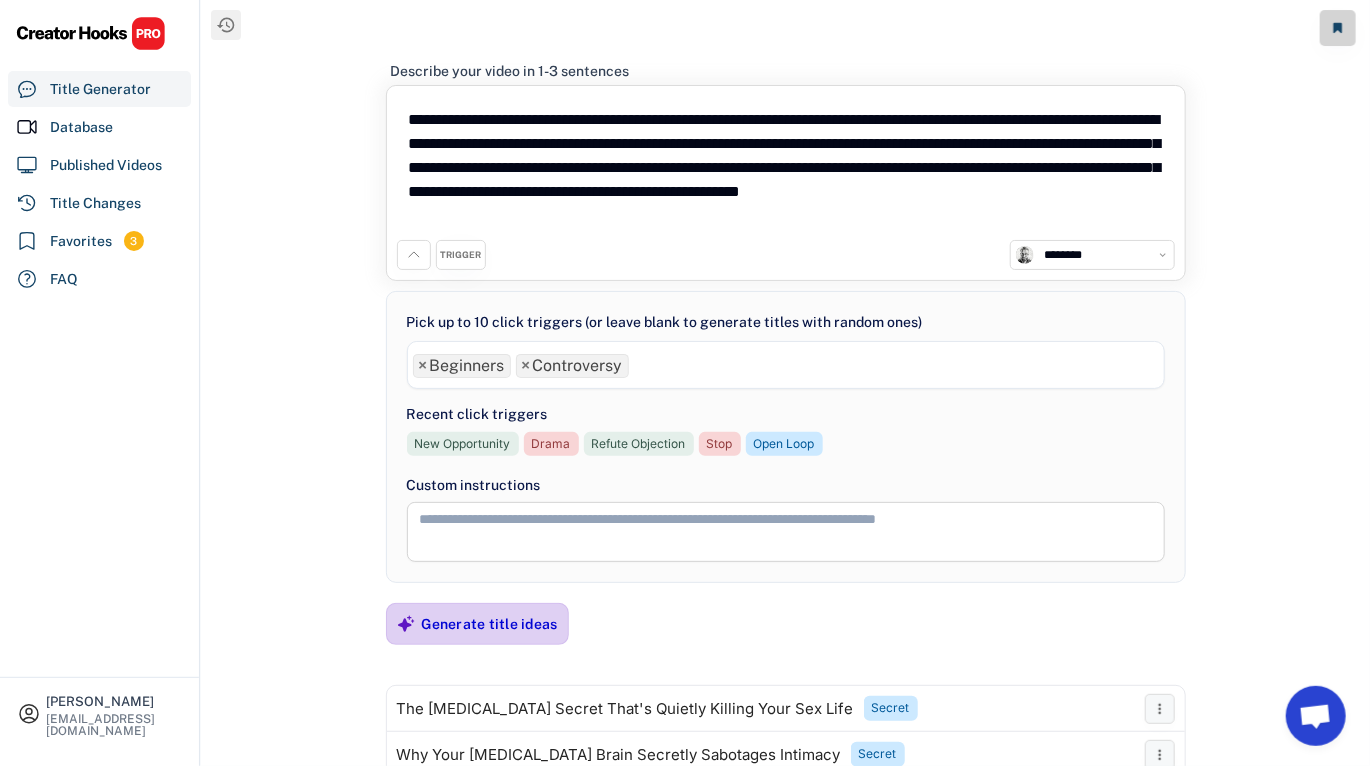 click on "Generate title ideas" at bounding box center [490, 624] 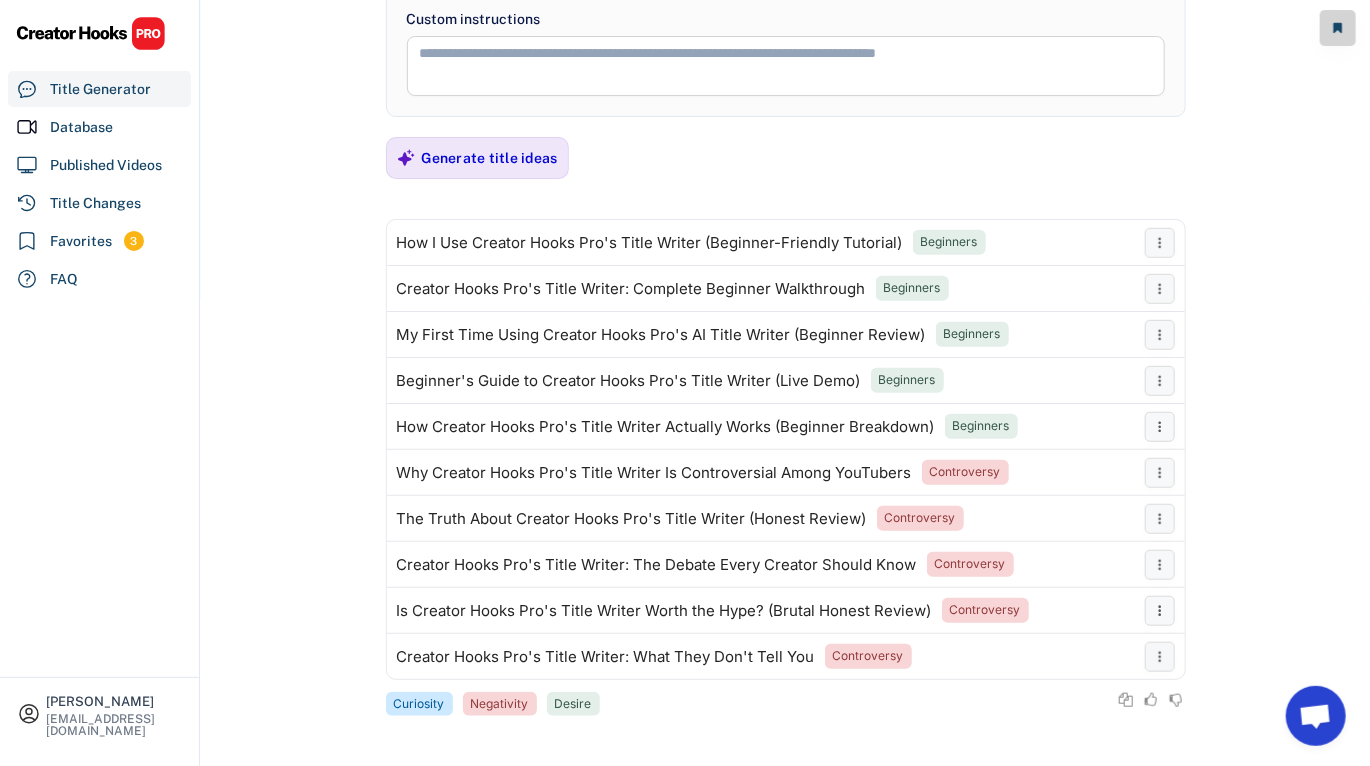 scroll, scrollTop: 0, scrollLeft: 0, axis: both 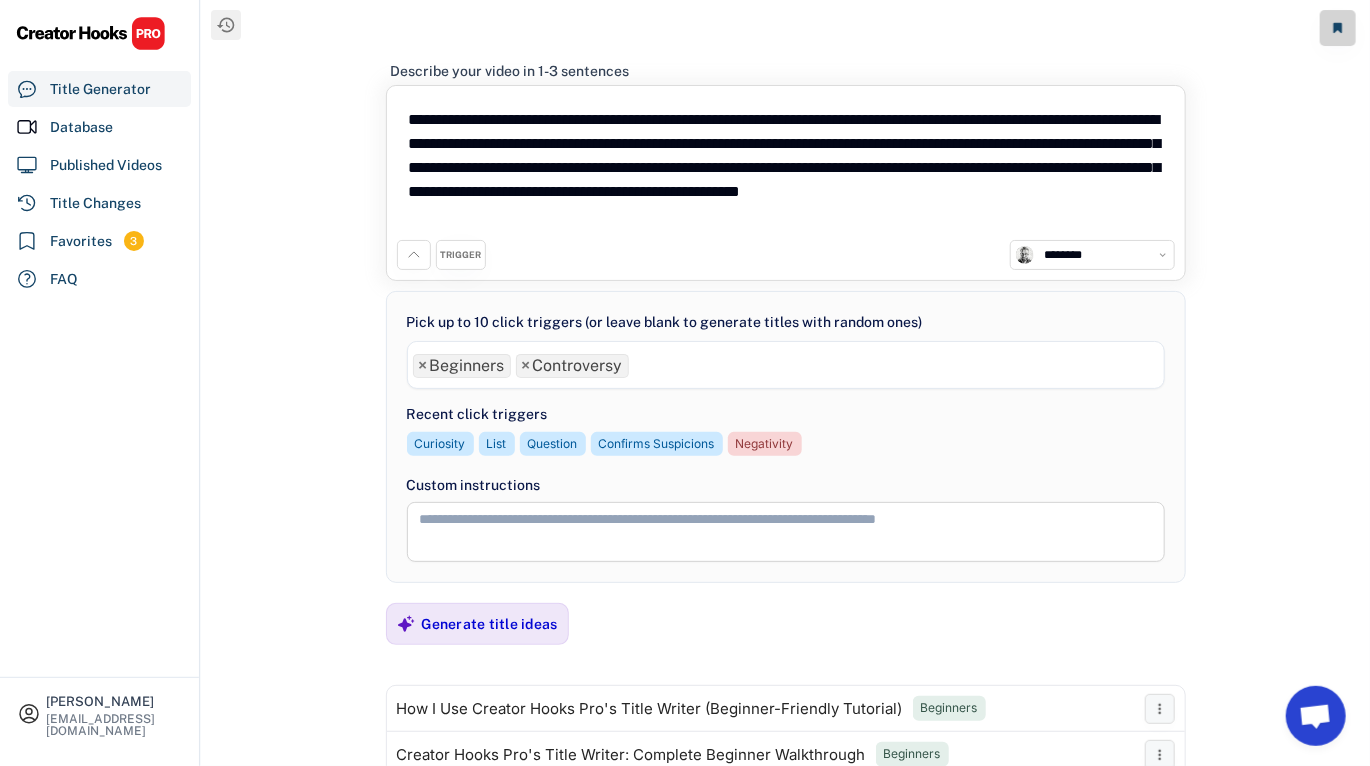 click on "**********" at bounding box center [786, 168] 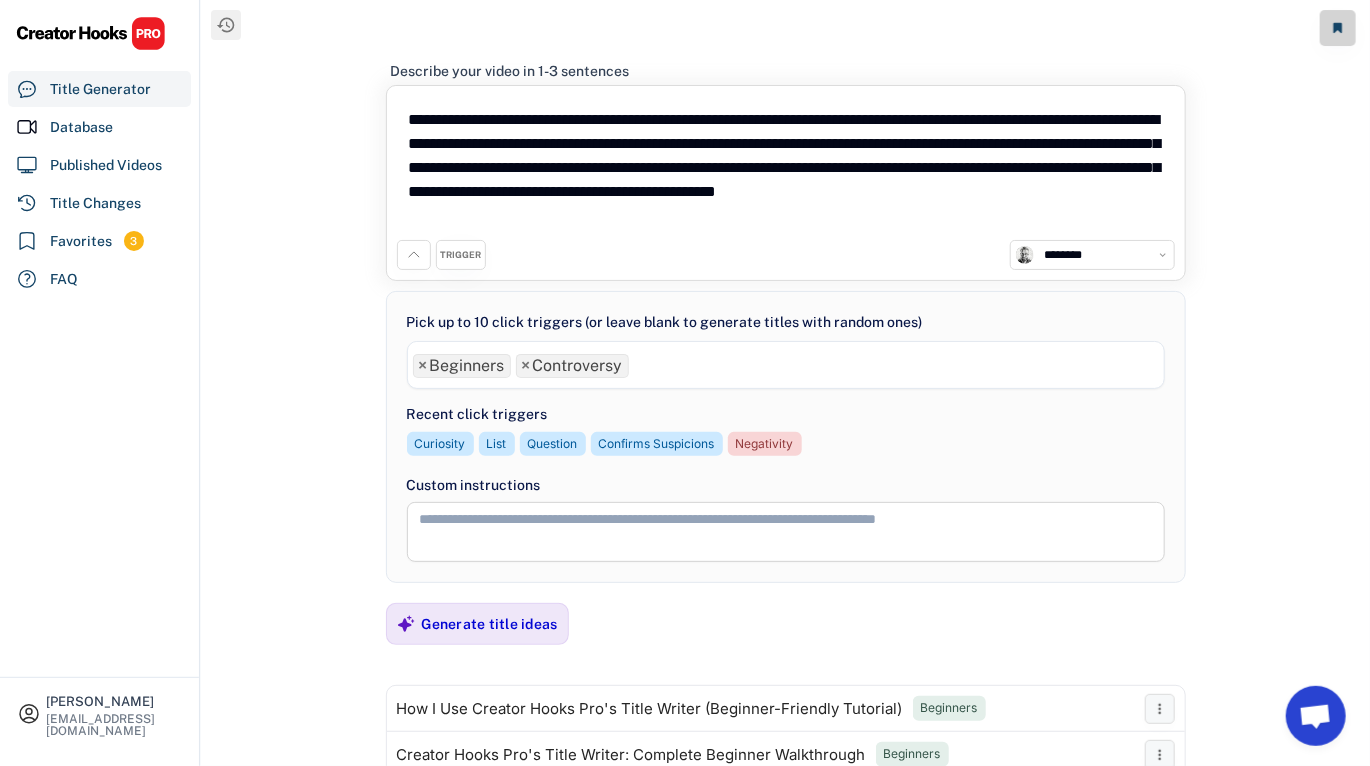 type on "**********" 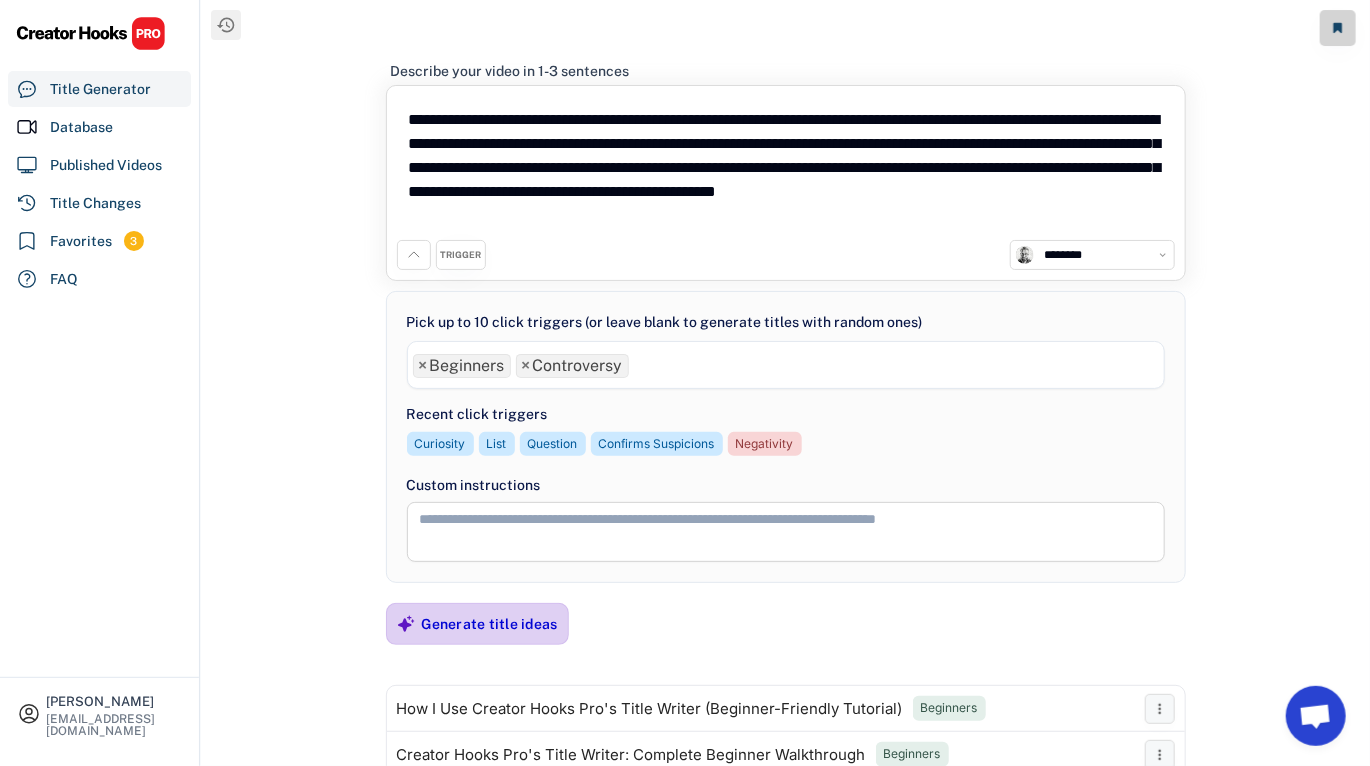 click on "Generate title ideas" at bounding box center [490, 624] 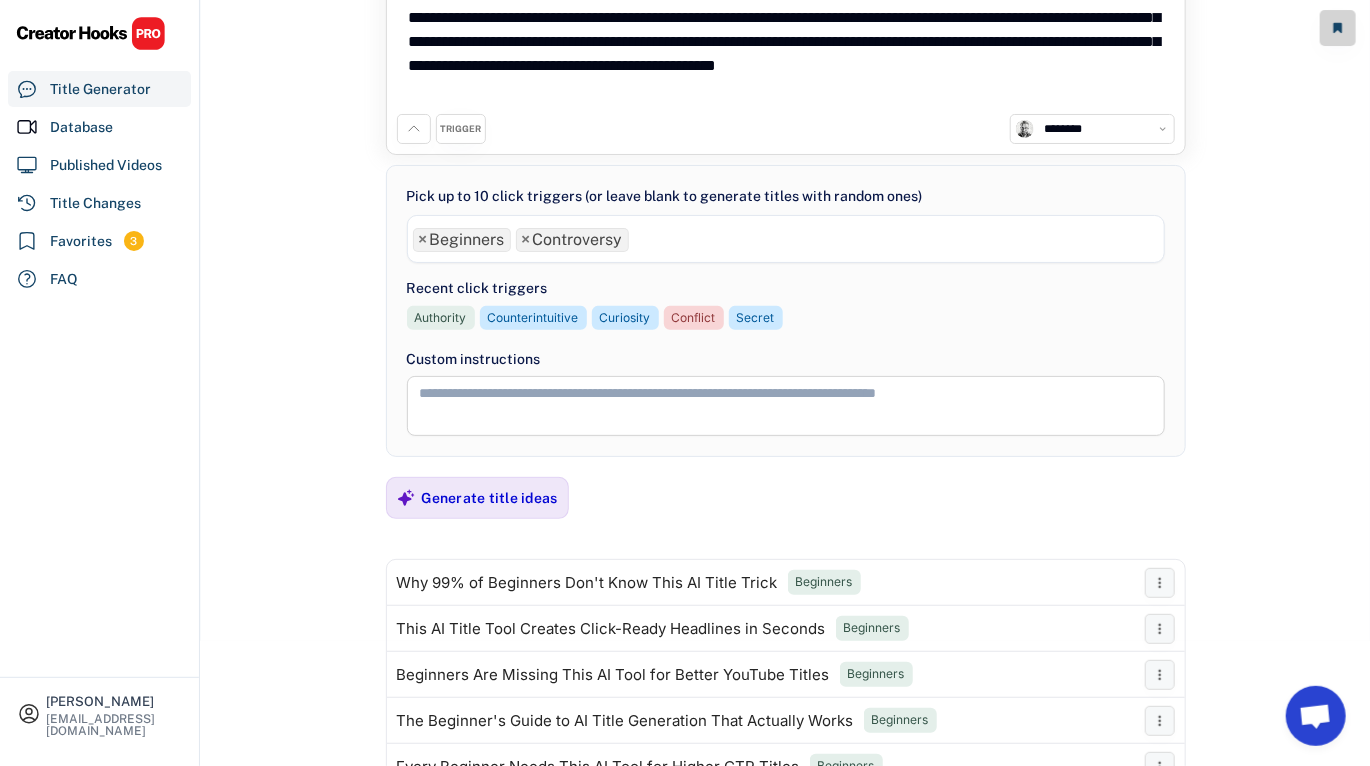 scroll, scrollTop: 45, scrollLeft: 0, axis: vertical 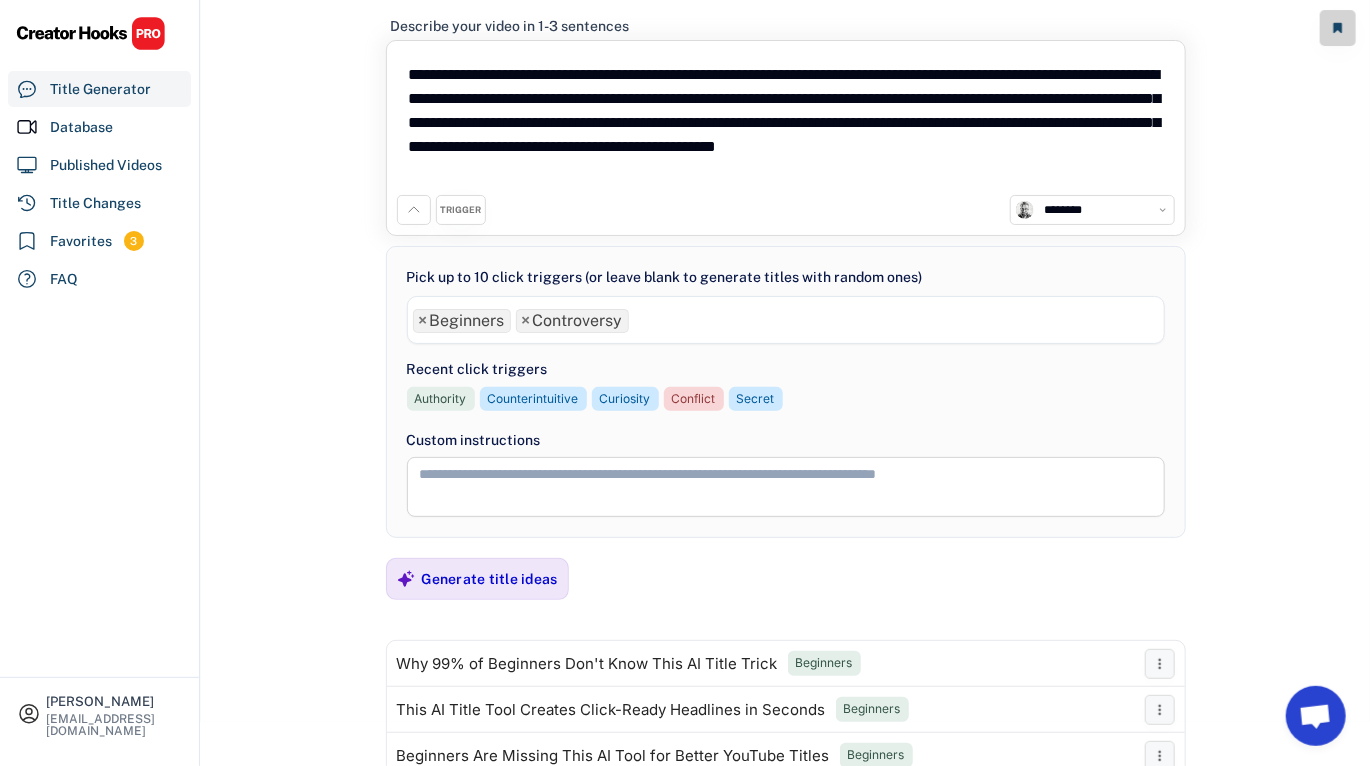 click on "× Beginners" at bounding box center [462, 321] 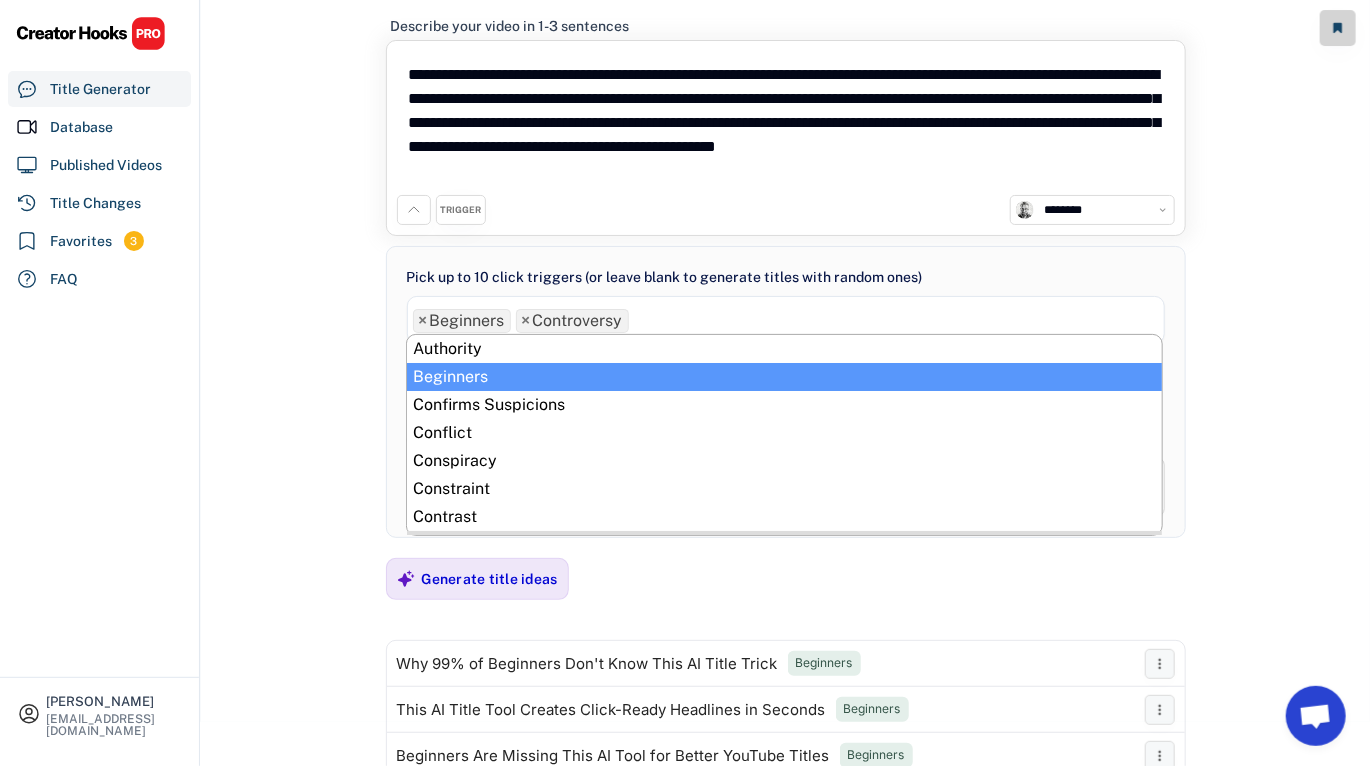 click on "×" at bounding box center (423, 321) 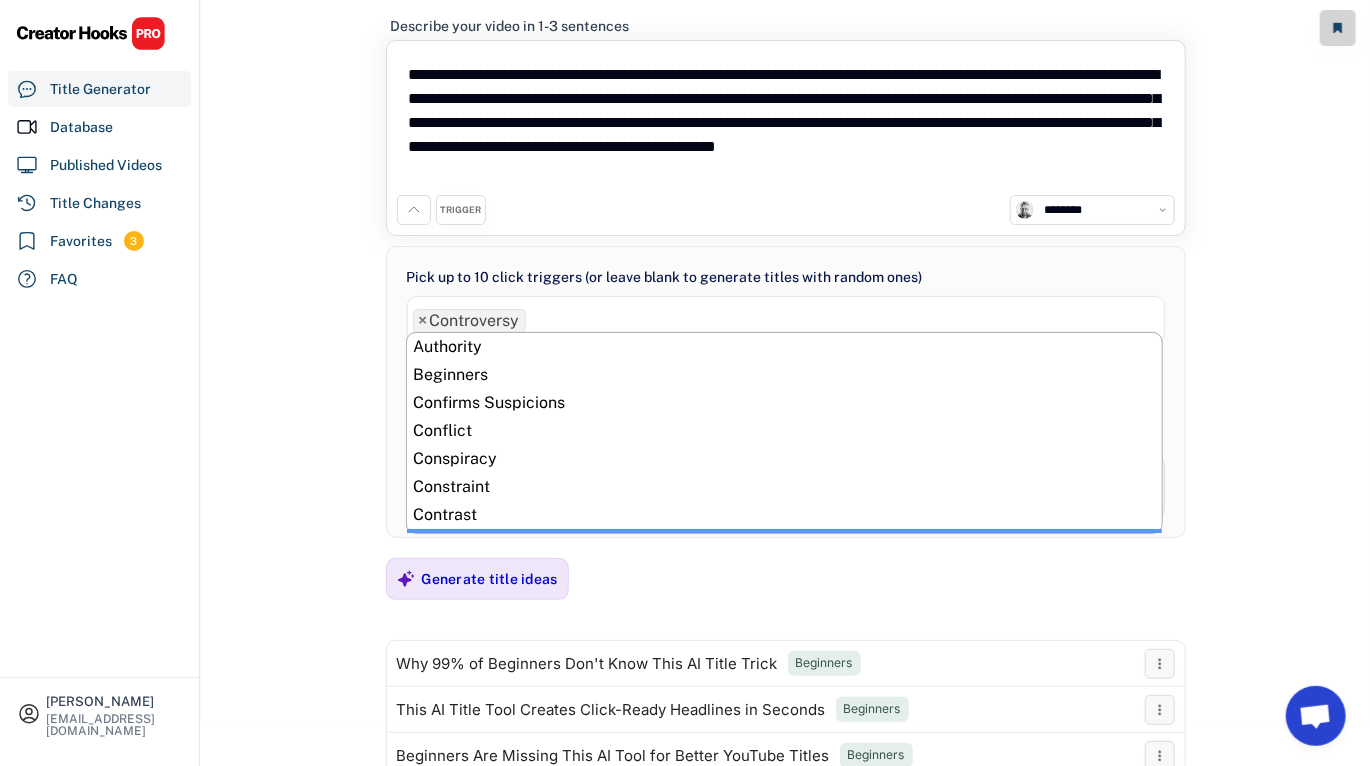 click on "×" at bounding box center (423, 321) 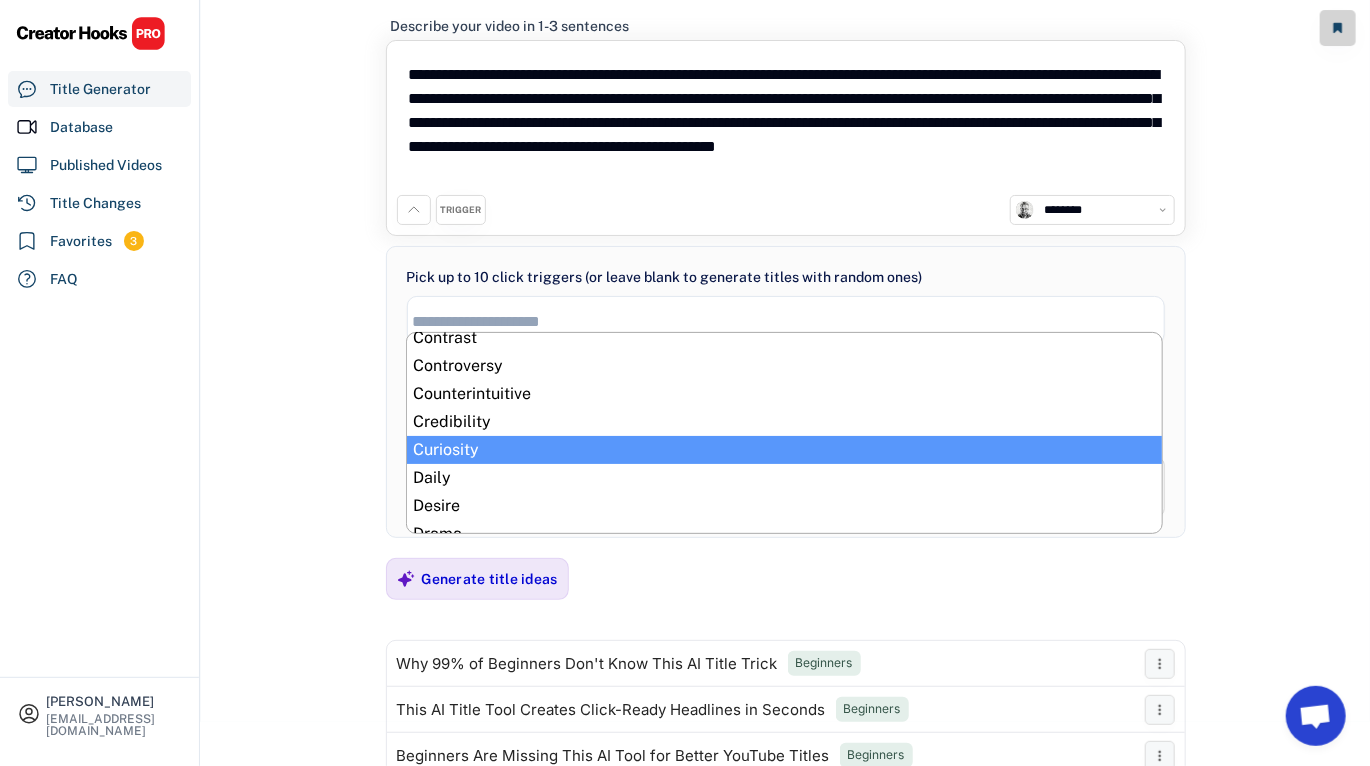 scroll, scrollTop: 188, scrollLeft: 0, axis: vertical 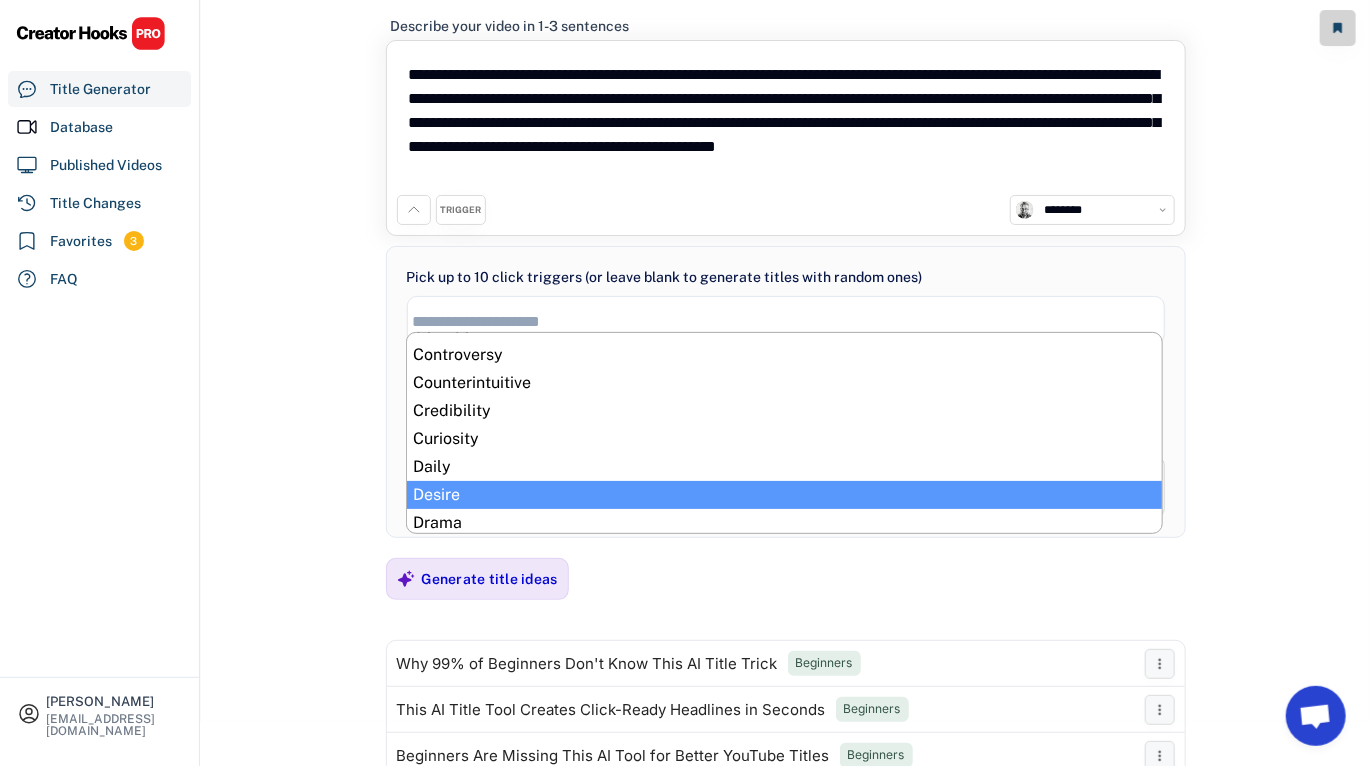 select on "**********" 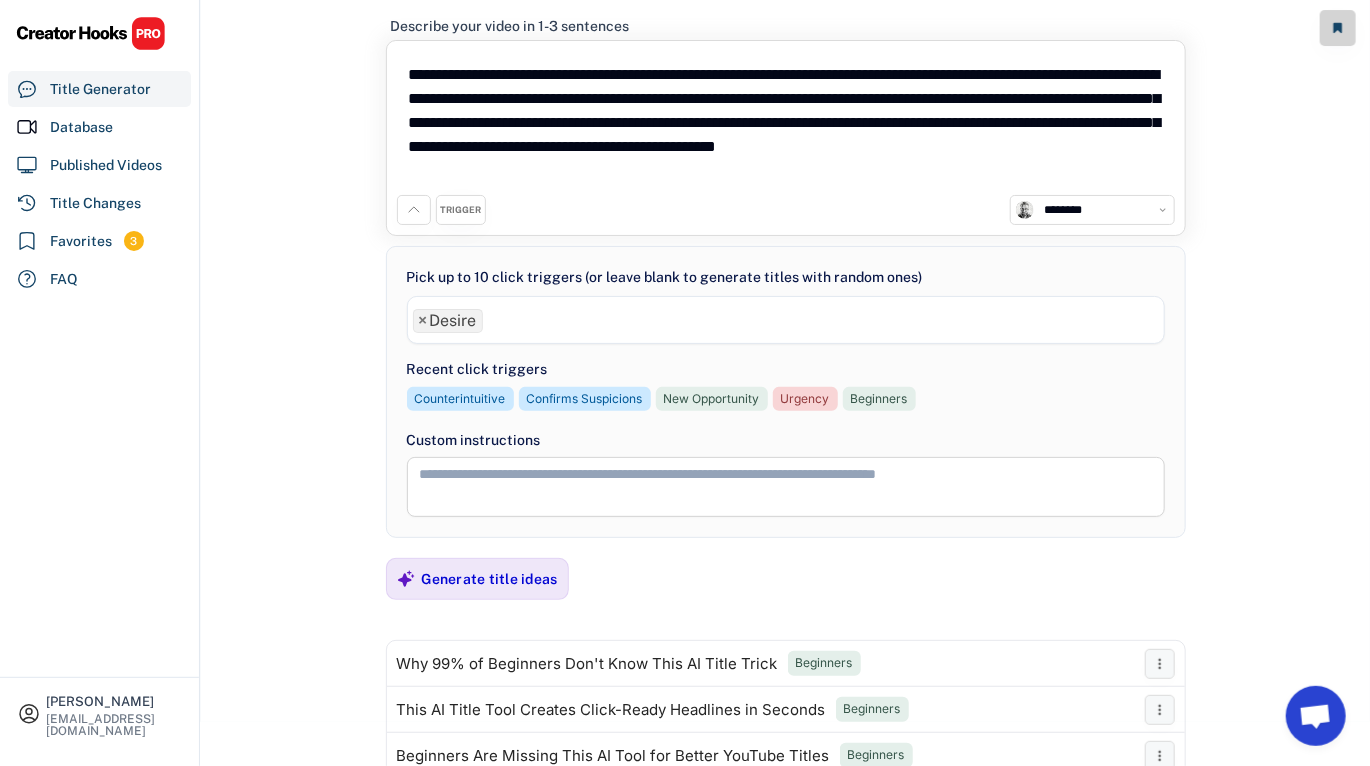click on "× Desire" at bounding box center (786, 318) 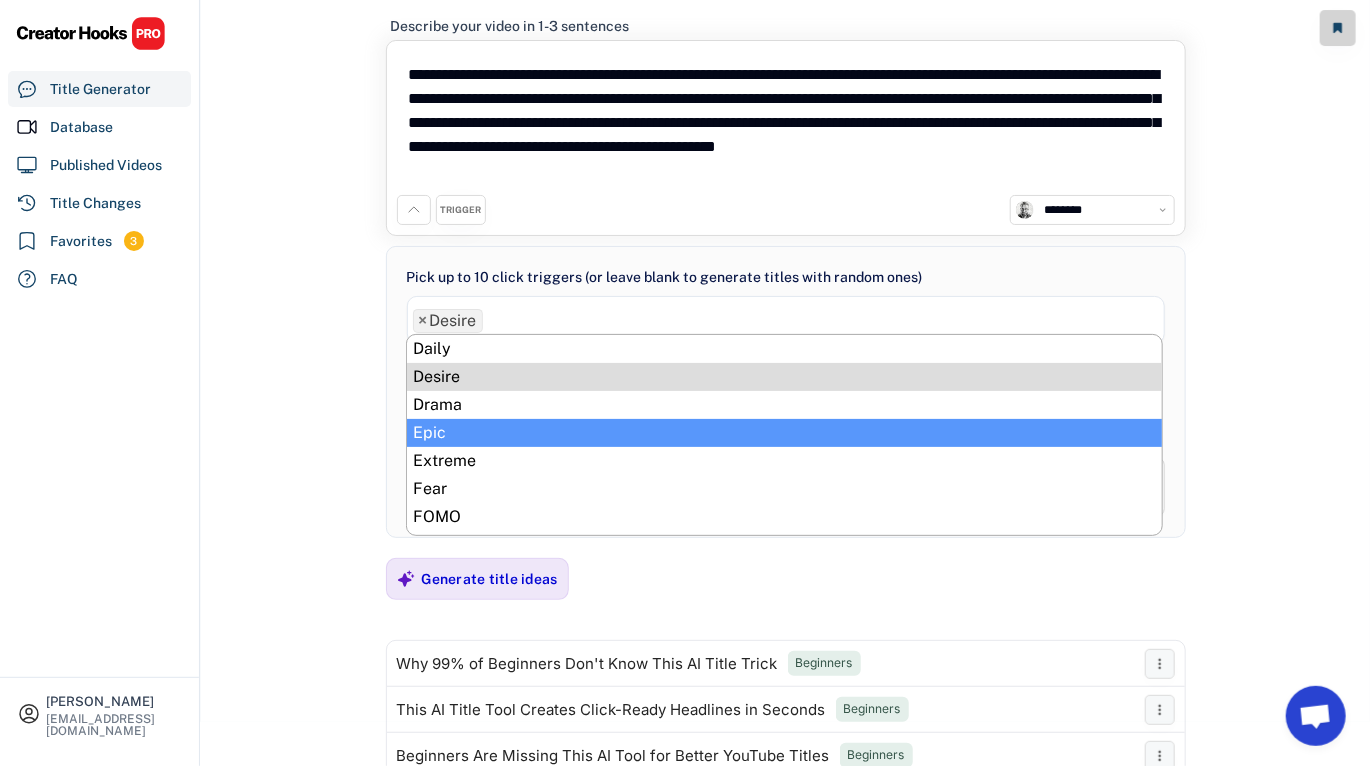 scroll, scrollTop: 328, scrollLeft: 0, axis: vertical 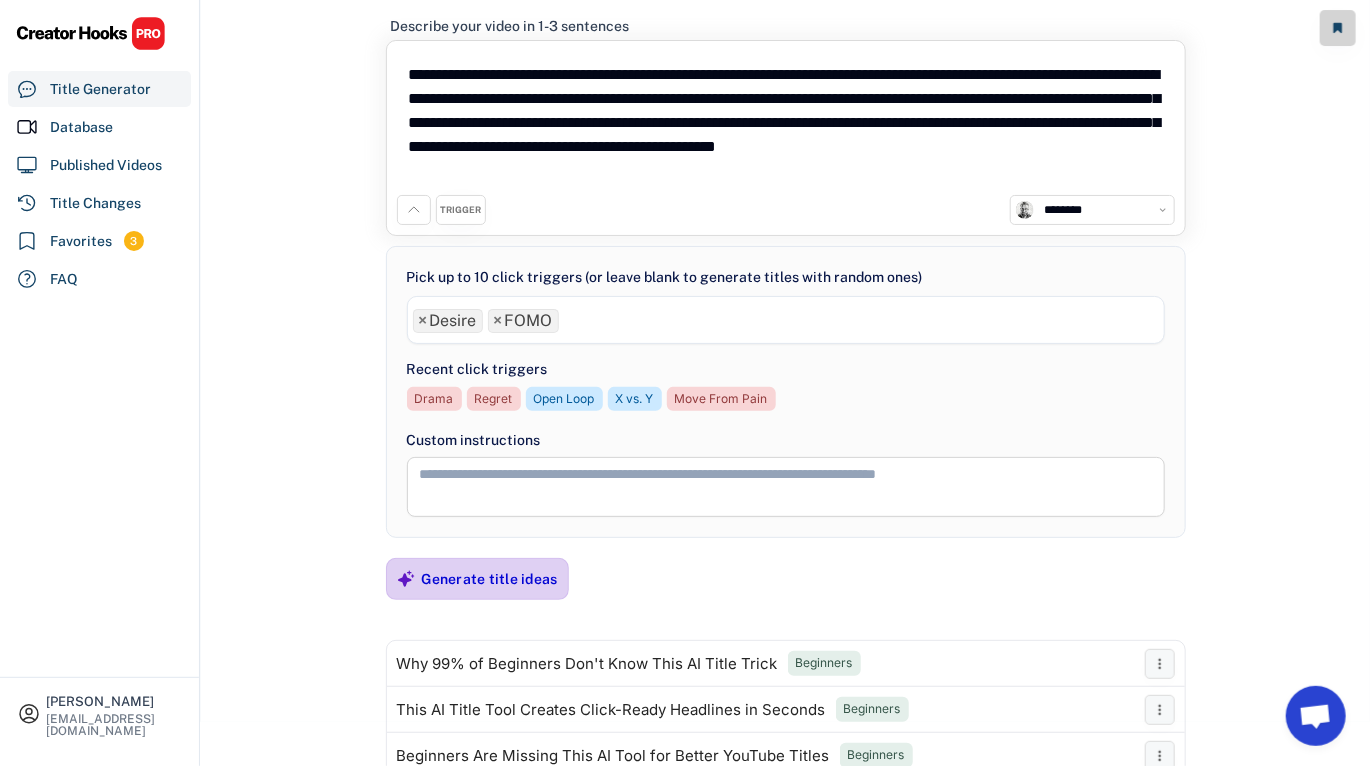 click on "Generate title ideas" at bounding box center (490, 579) 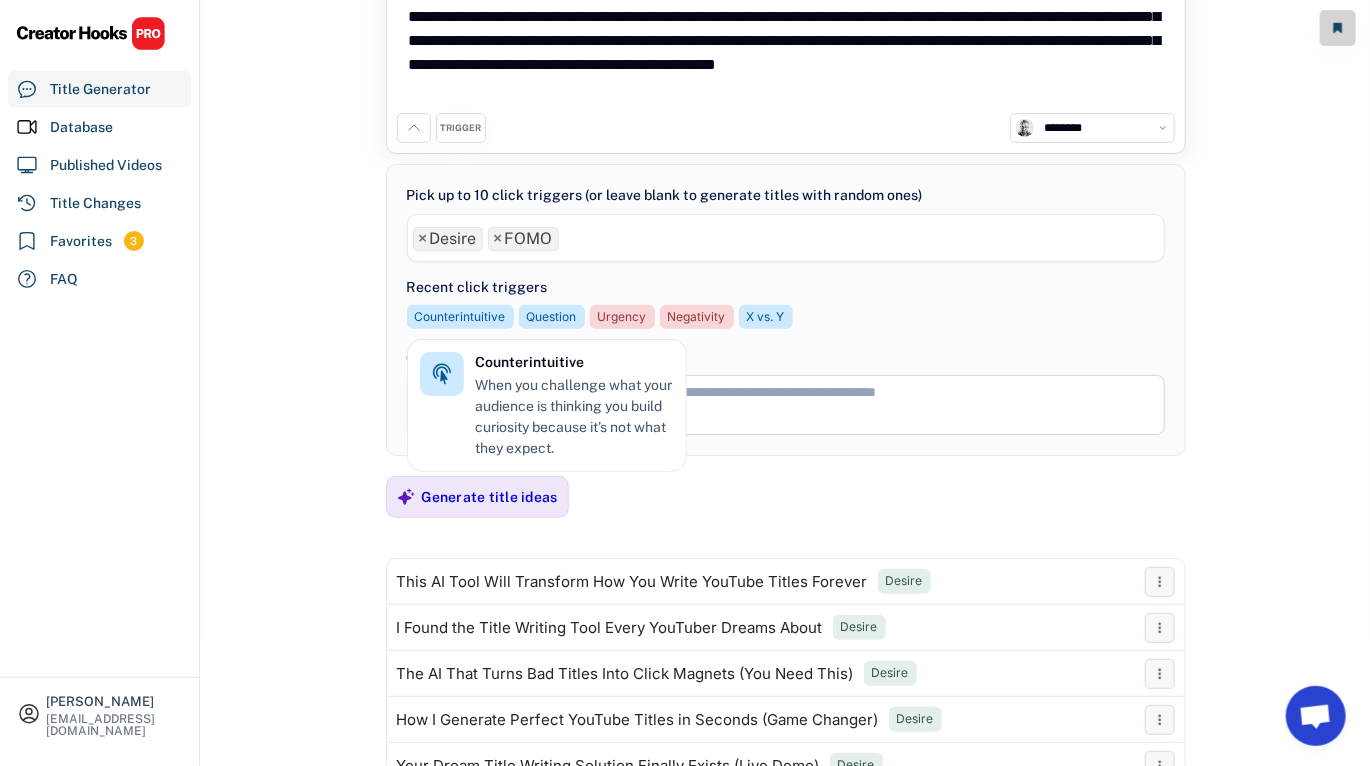 scroll, scrollTop: 0, scrollLeft: 0, axis: both 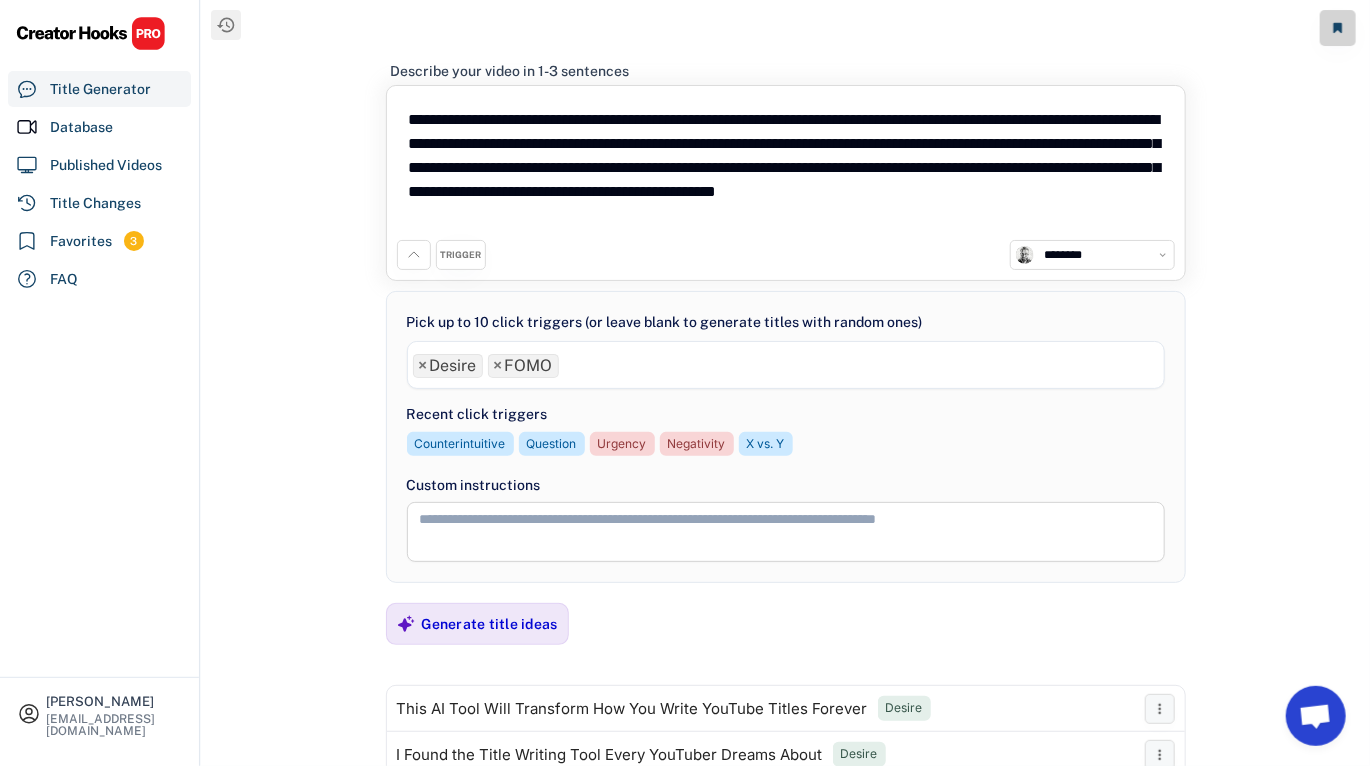 click on "× Desire × FOMO" at bounding box center [786, 363] 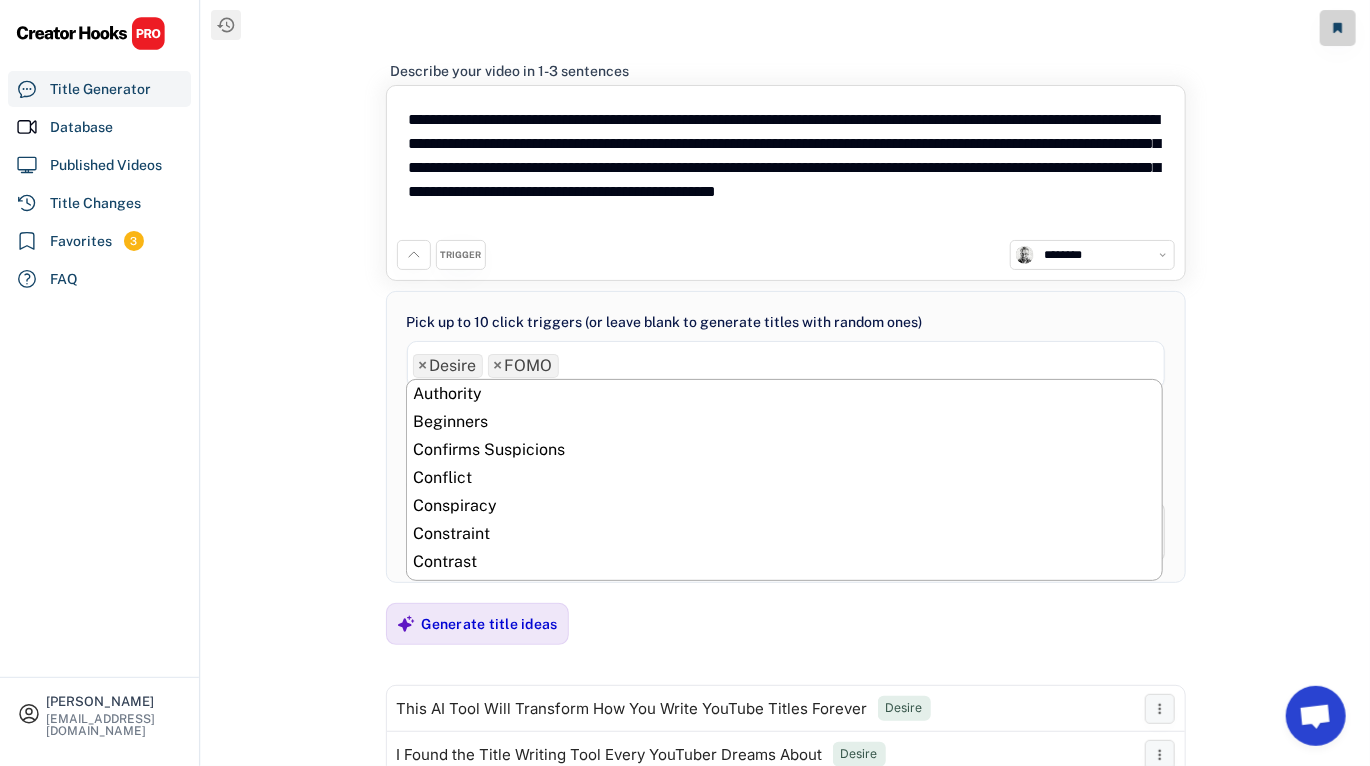 scroll, scrollTop: 280, scrollLeft: 0, axis: vertical 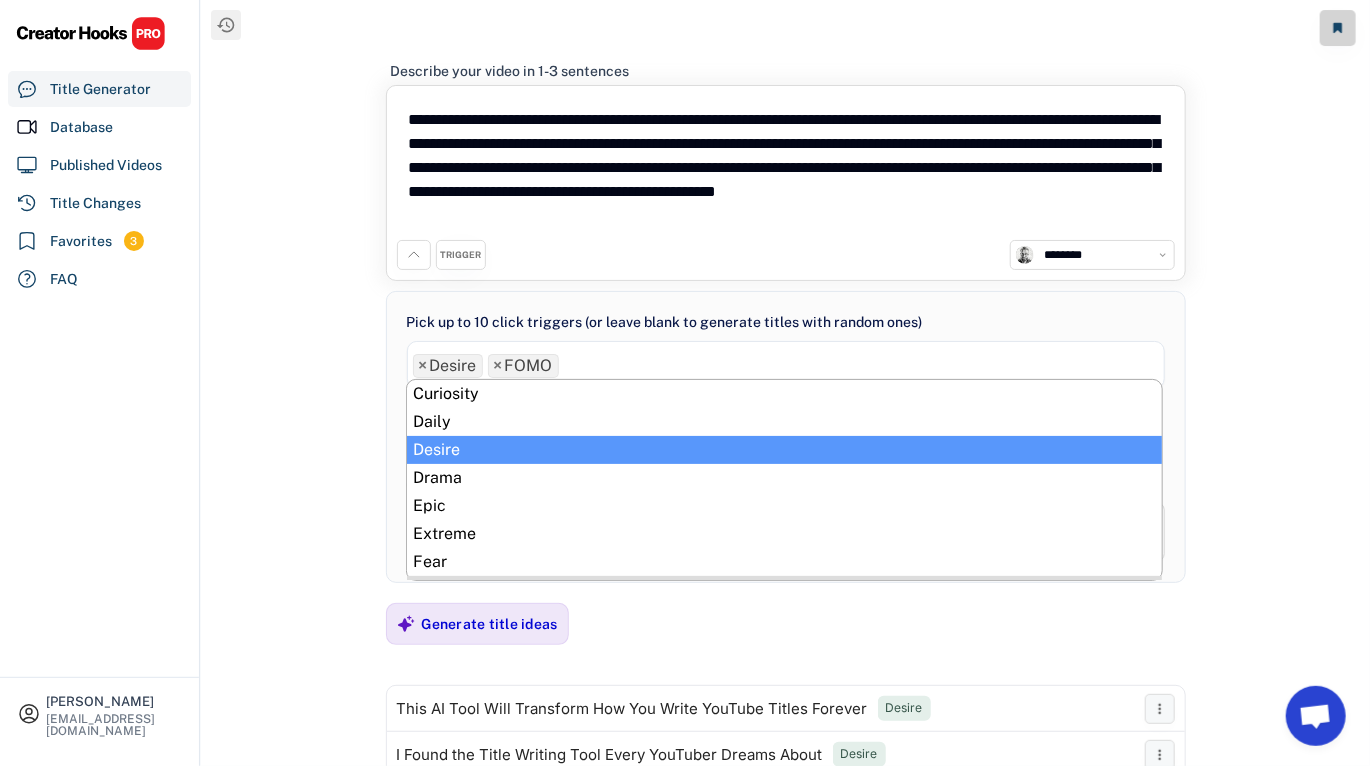 click on "**********" at bounding box center (785, 383) 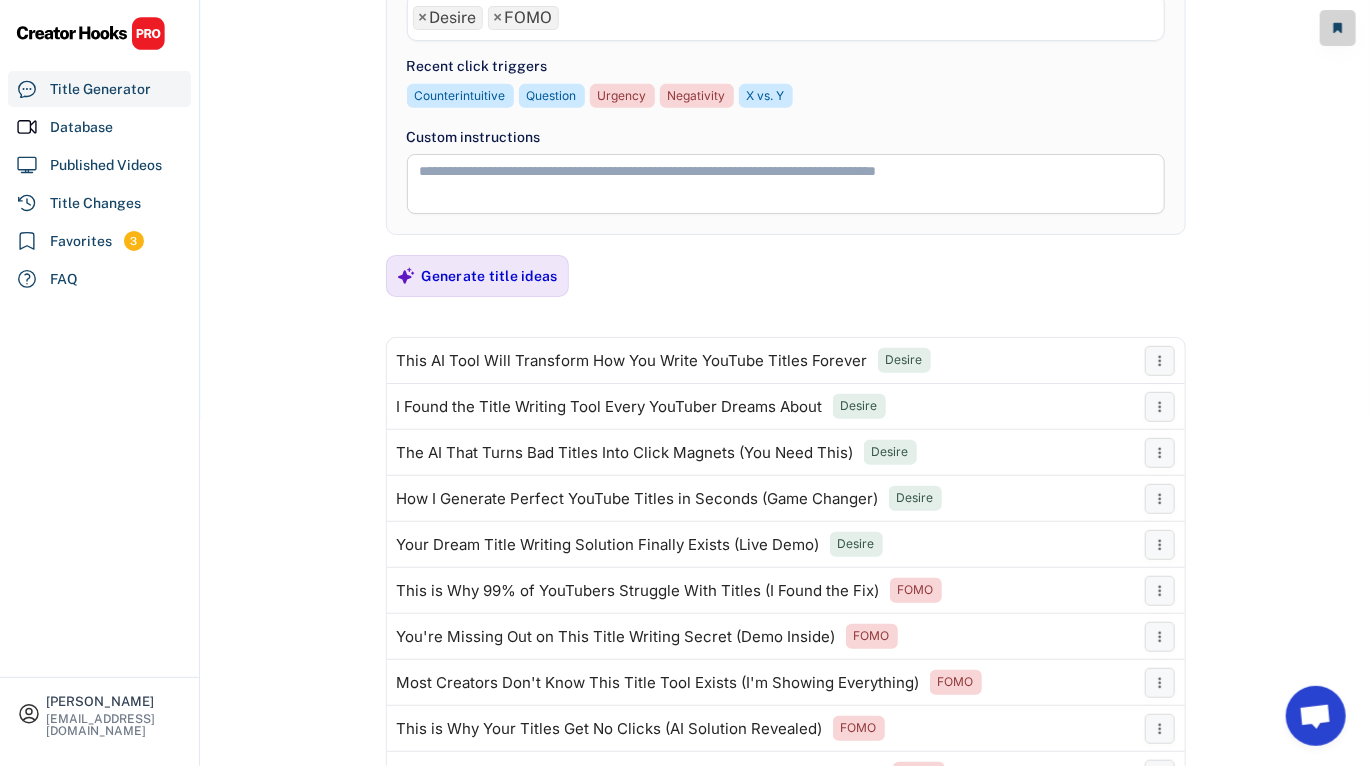 scroll, scrollTop: 466, scrollLeft: 0, axis: vertical 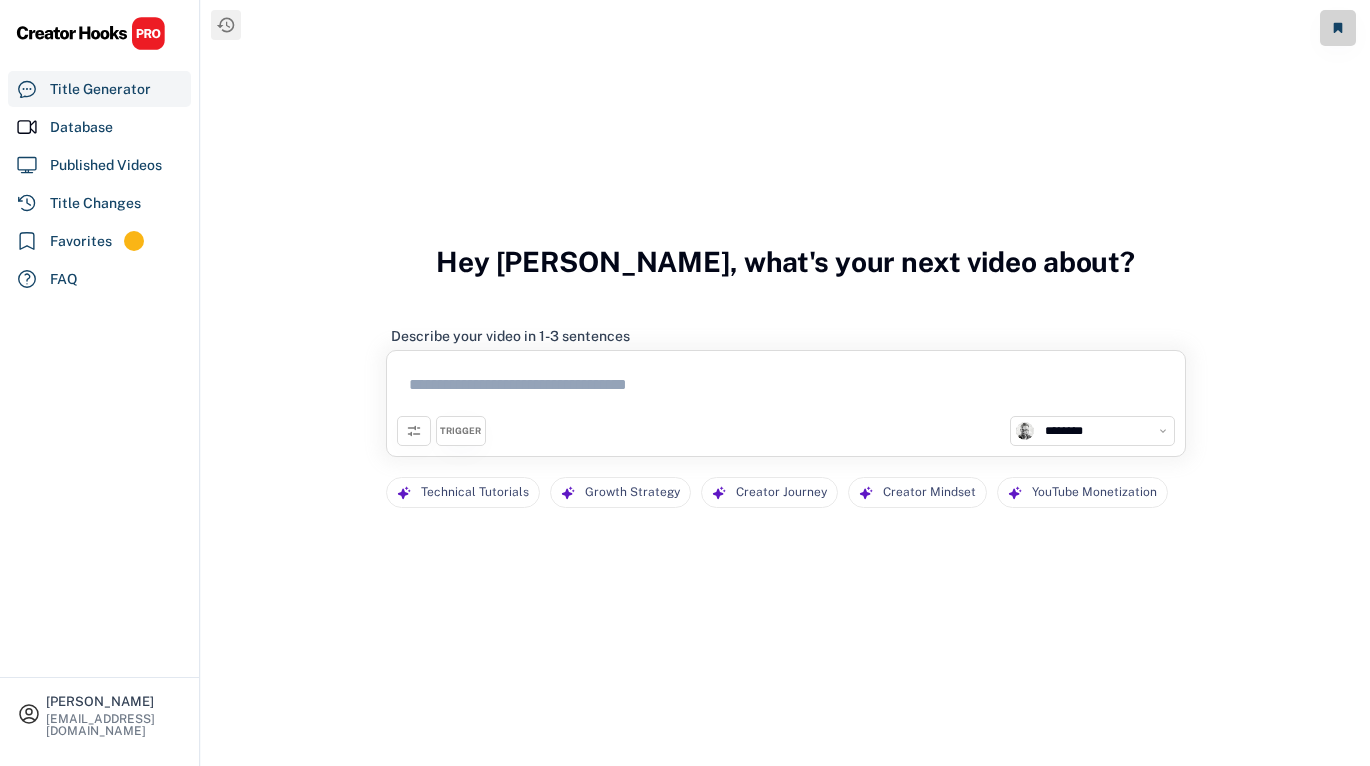 select on "**********" 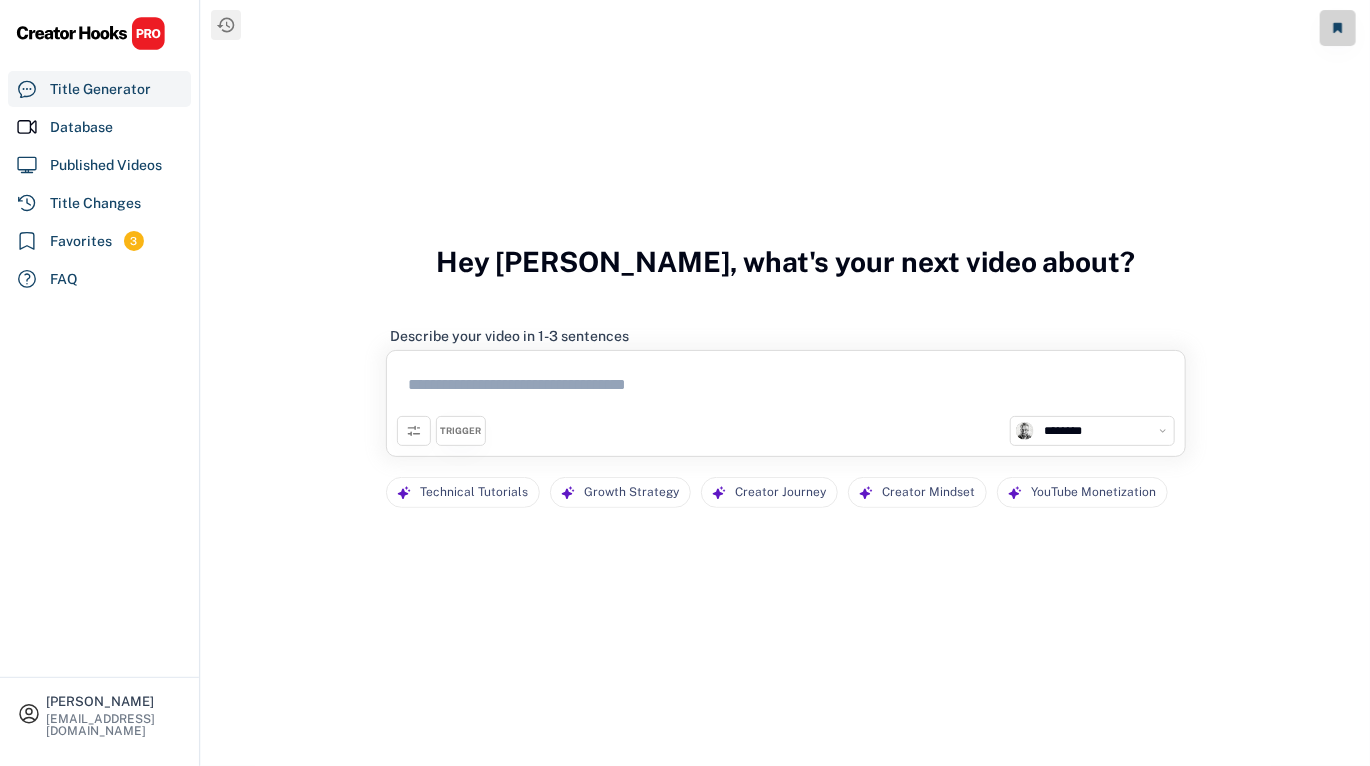 scroll, scrollTop: 0, scrollLeft: 0, axis: both 